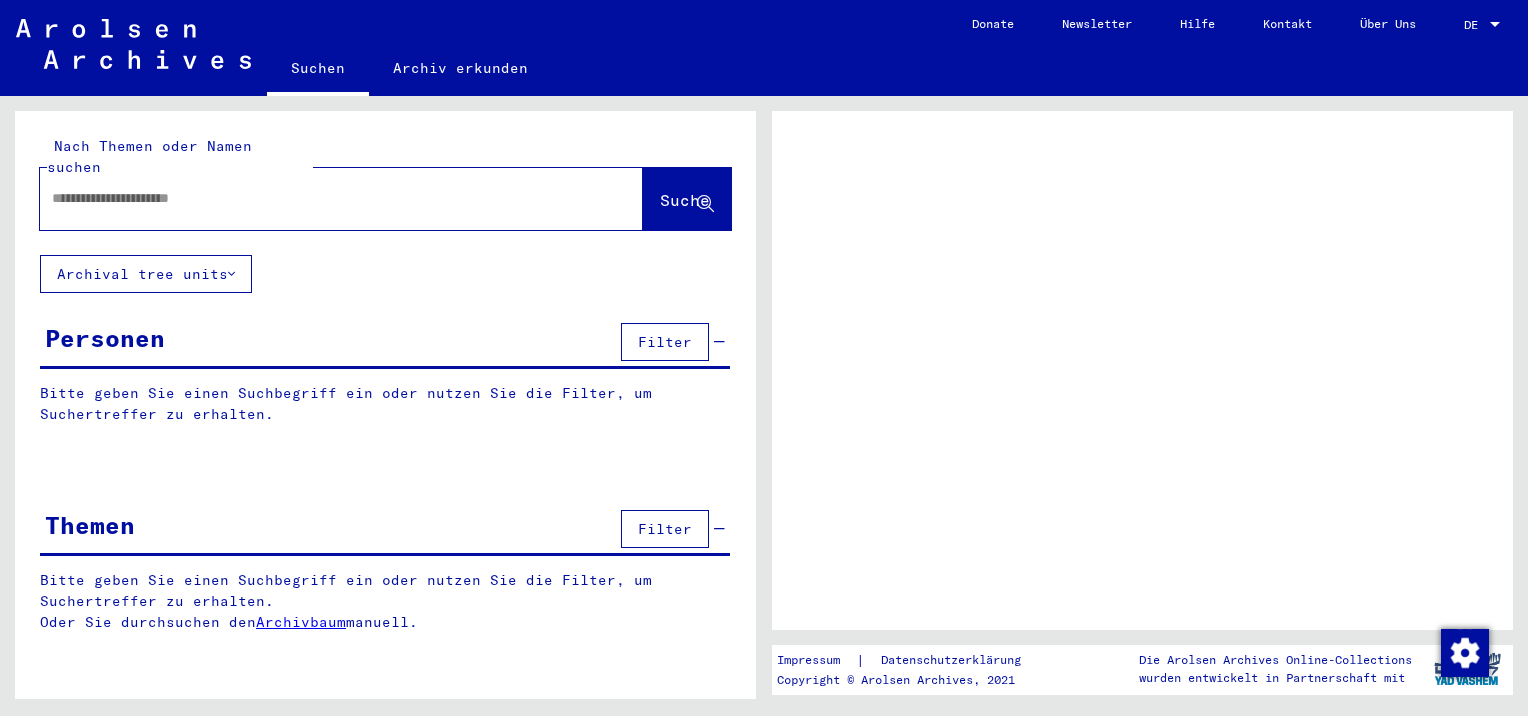 scroll, scrollTop: 0, scrollLeft: 0, axis: both 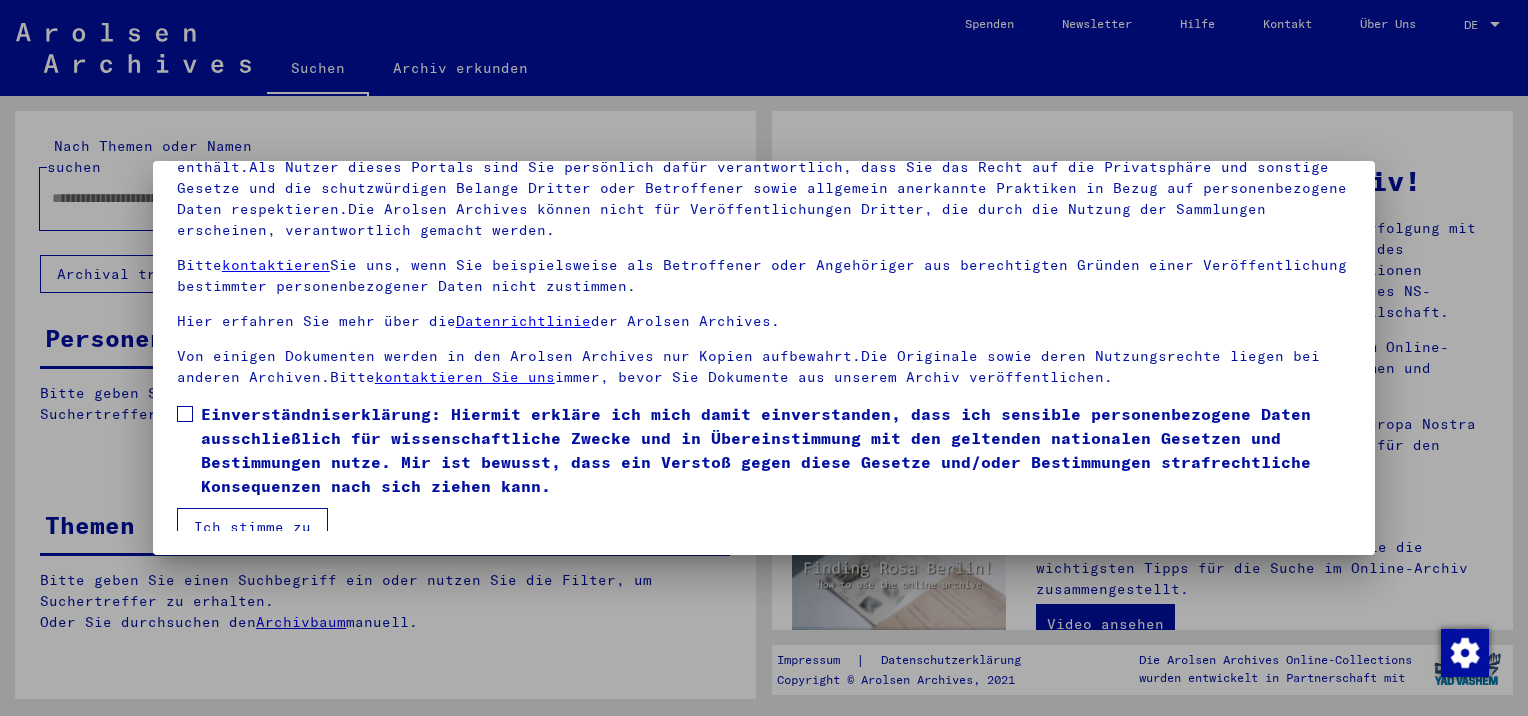 click at bounding box center (185, 414) 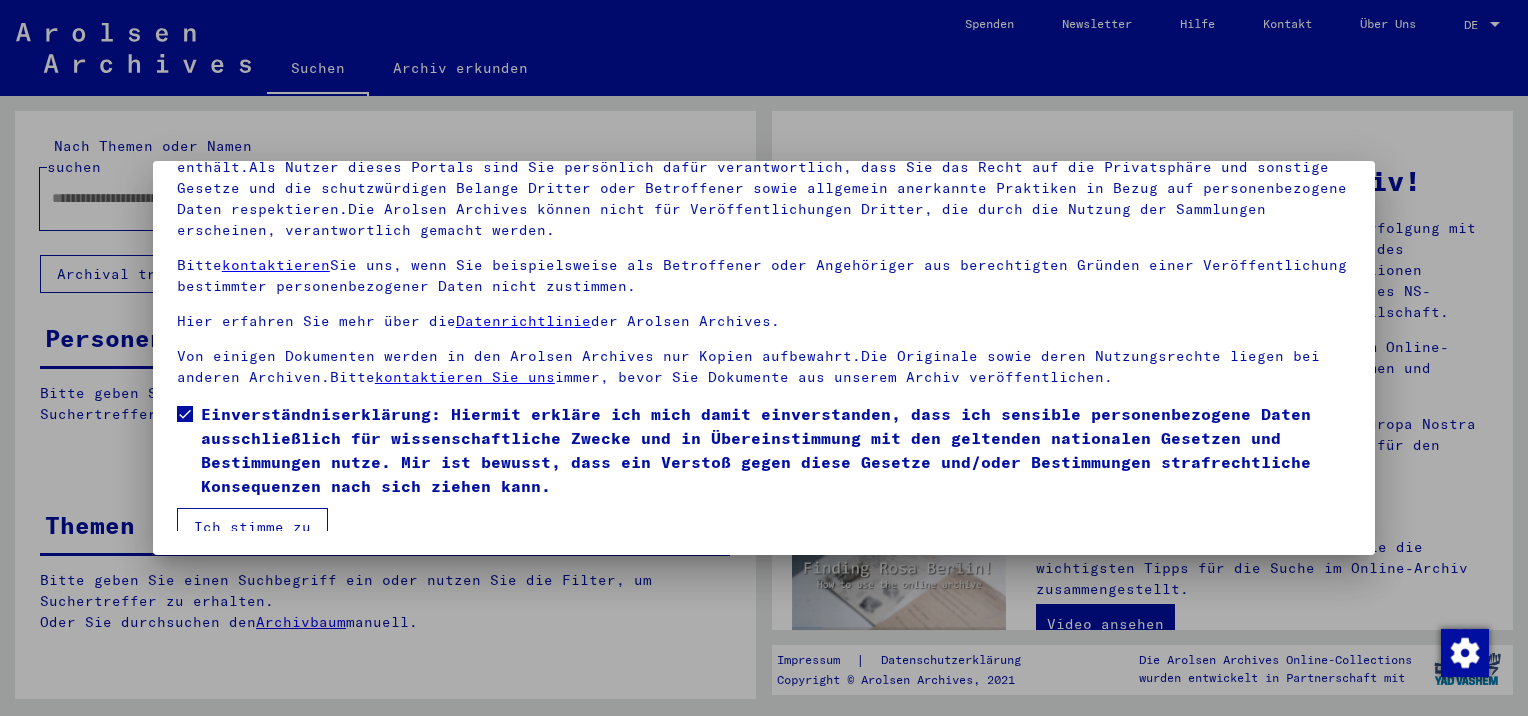 click on "Herzlich Willkommen im Online-Archiv der Arolsen Archives.  Unsere  Nutzungsbedingungen  wurden durch den Internationalen Ausschuss als oberstes Leitungsgremium der Arolsen Archives festgelegt und entsprechen nicht deutschem oder anderem nationalen Archivrecht. Bitte beachten Sie, dass dieses Portal über NS - Verfolgte sensible Daten zu identifizierten oder identifizierbaren Personen enthält.Als Nutzer dieses Portals sind Sie persönlich dafür verantwortlich, dass Sie das Recht auf die Privatsphäre und sonstige Gesetze und die schutzwürdigen Belange Dritter oder Betroffener sowie allgemein anerkannte Praktiken in Bezug auf personenbezogene Daten respektieren.Die Arolsen Archives können nicht für Veröffentlichungen Dritter, die durch die Nutzung der Sammlungen erscheinen, verantwortlich gemacht werden. Bitte  kontaktieren  Sie uns, wenn Sie beispielsweise als Betroffener oder Angehöriger aus berechtigten Gründen einer Veröffentlichung bestimmter personenbezogener Daten nicht zustimmen." at bounding box center [764, 358] 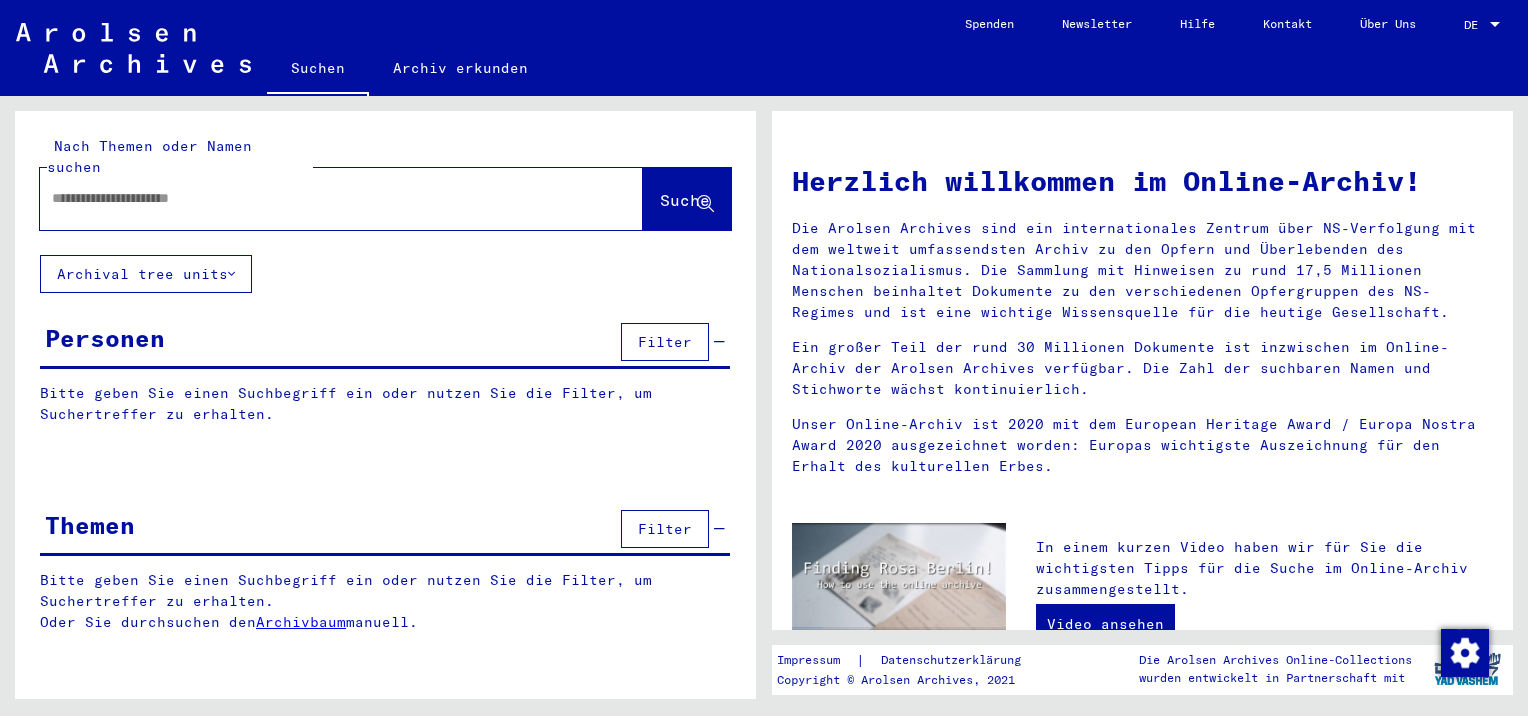 click at bounding box center [317, 198] 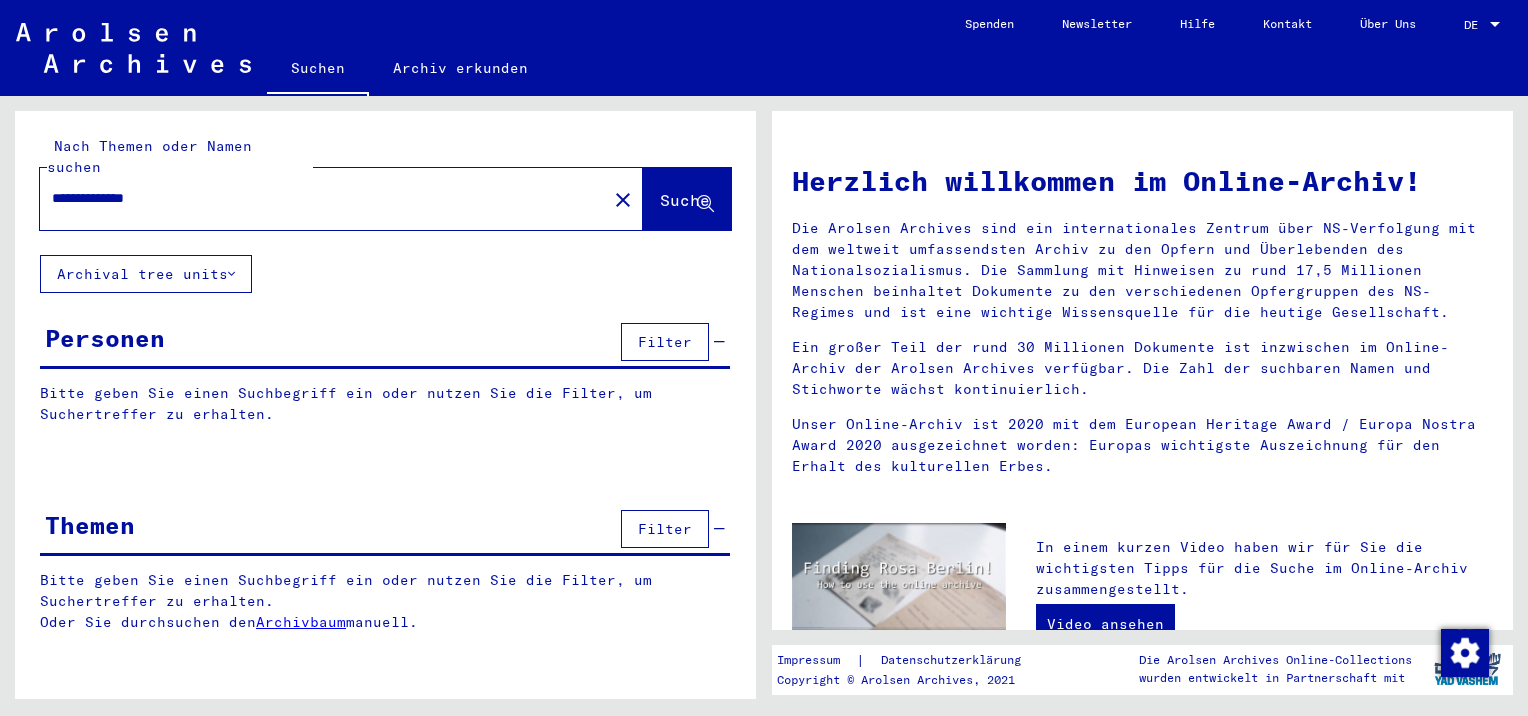 type on "**********" 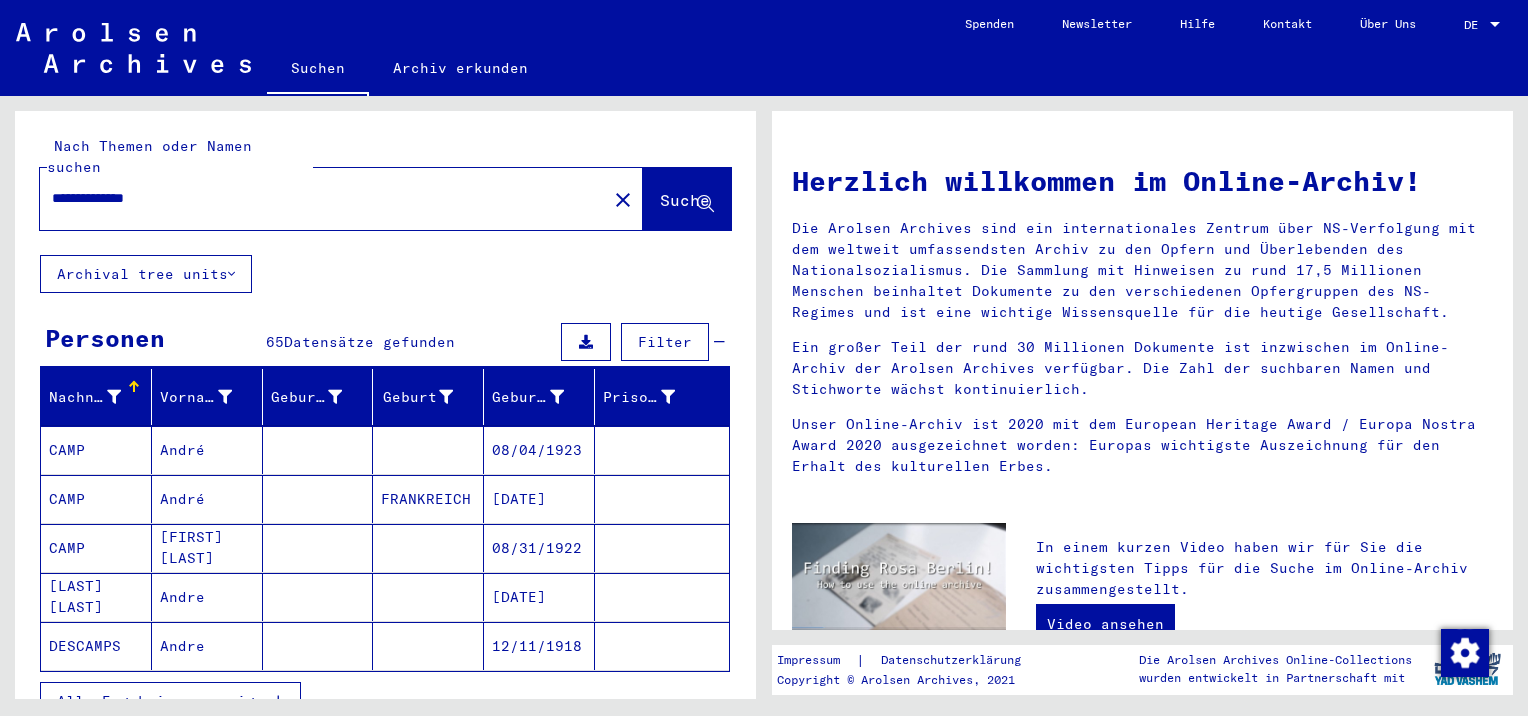 click on "Alle Ergebnisse anzeigen" at bounding box center (165, 701) 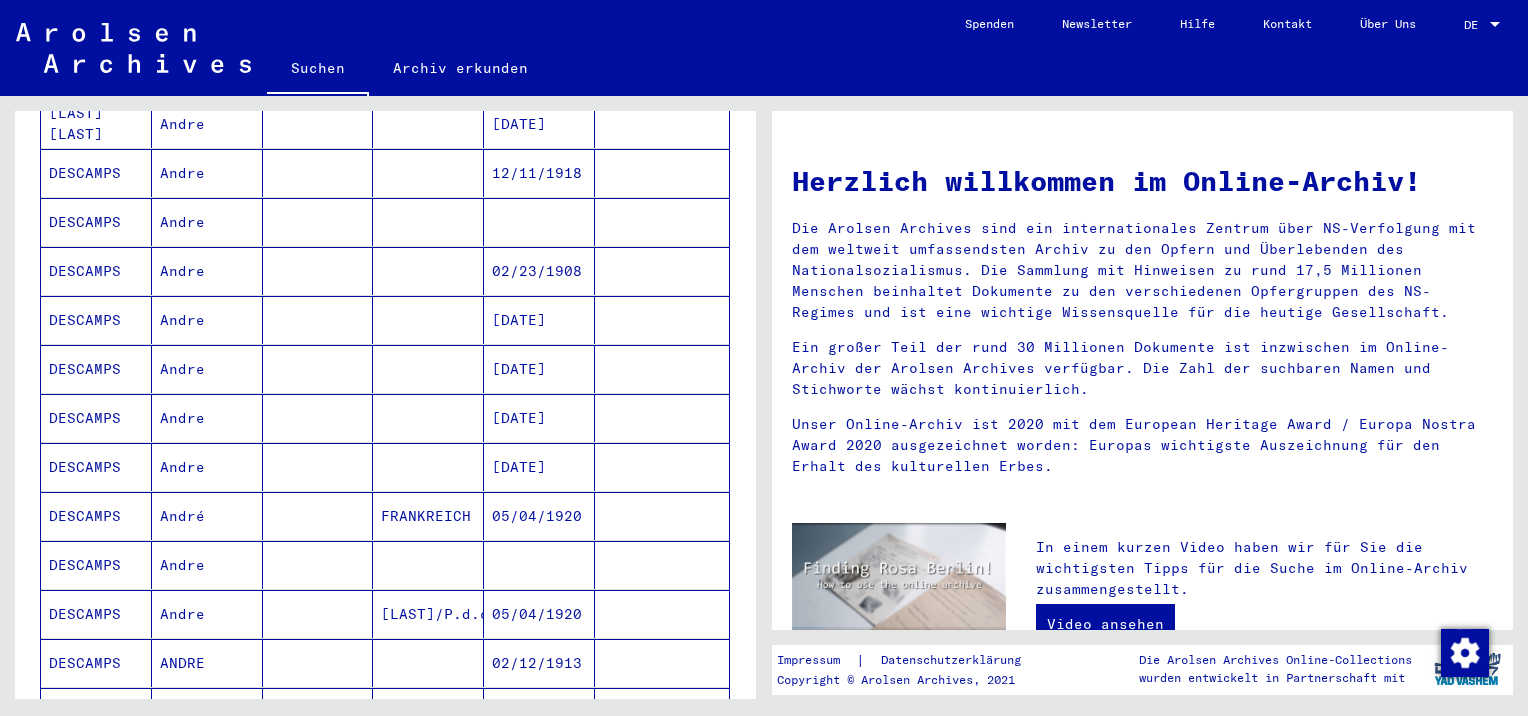 scroll, scrollTop: 488, scrollLeft: 0, axis: vertical 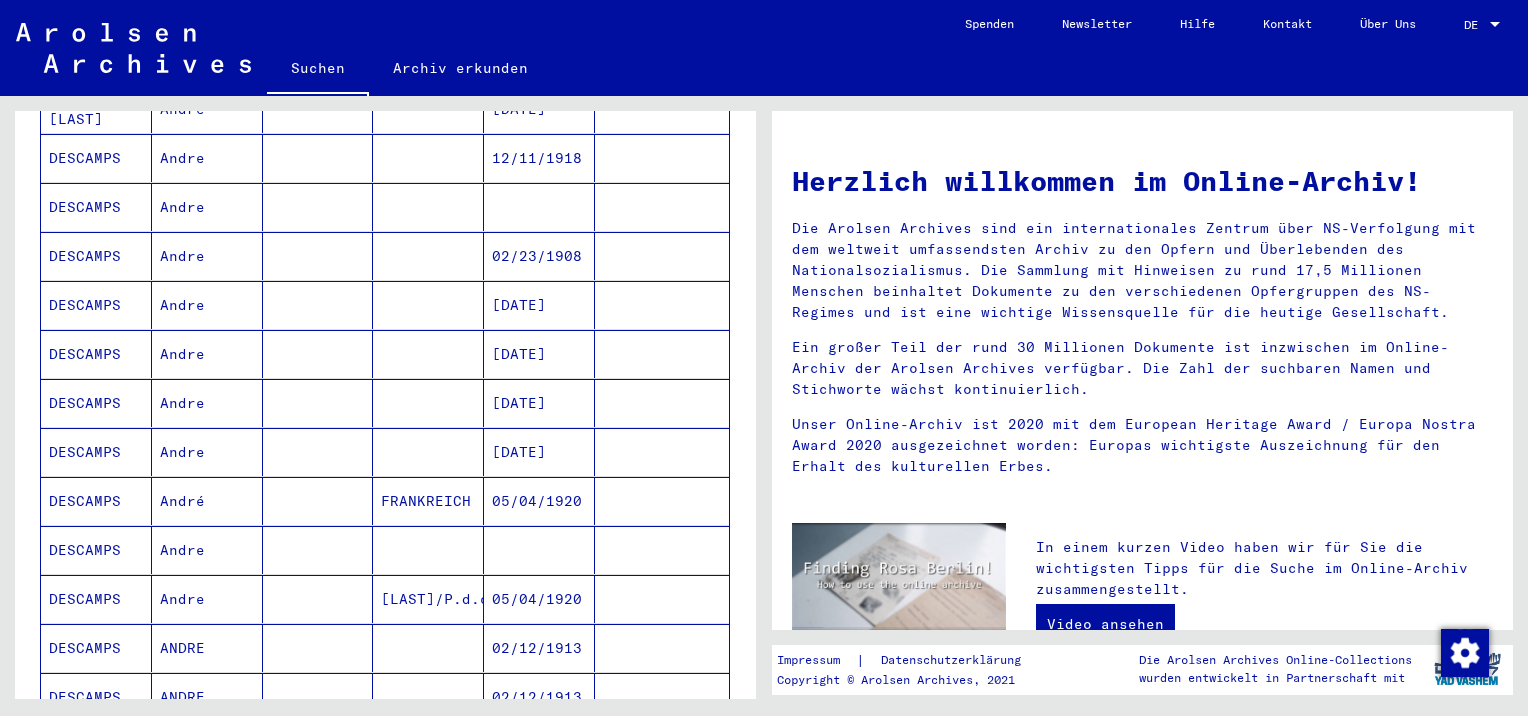 click on "05/04/1920" at bounding box center (539, 550) 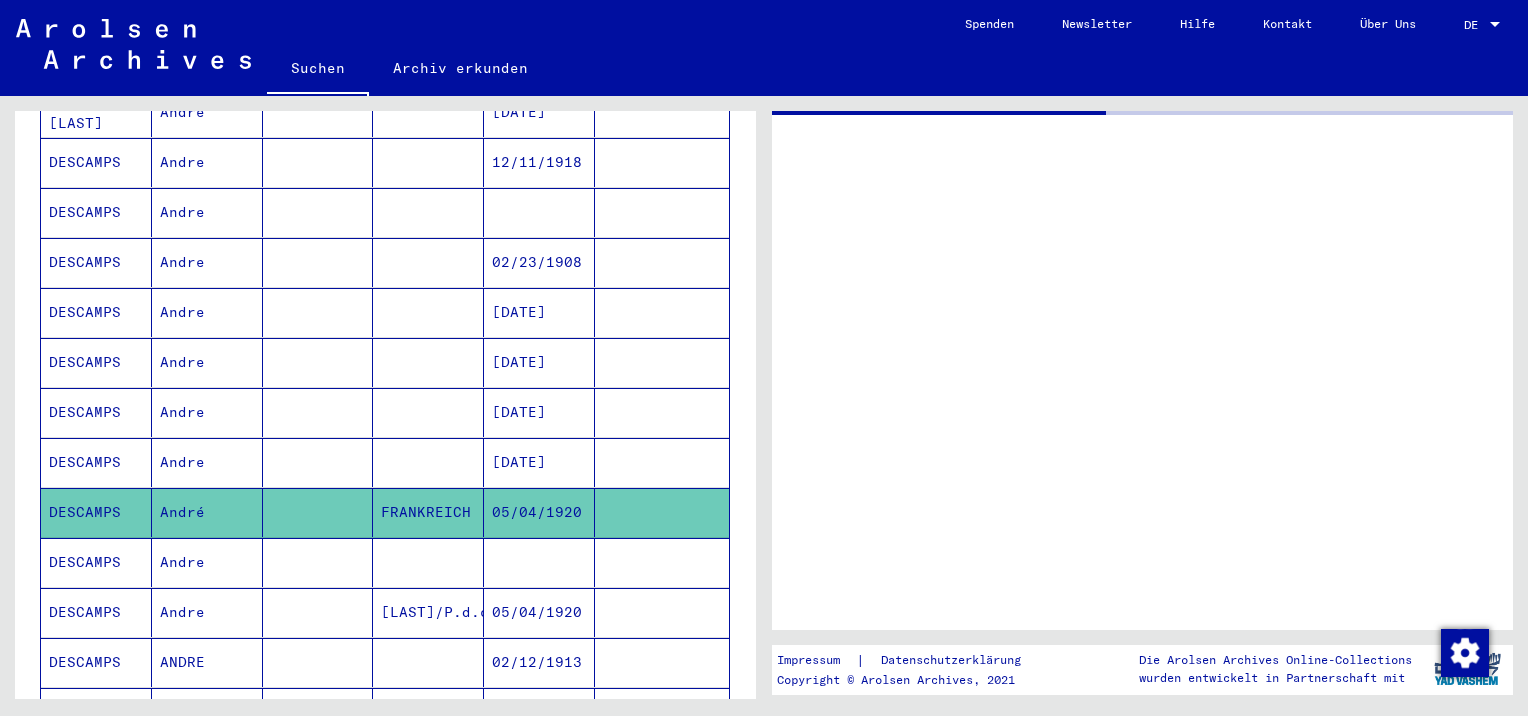 scroll, scrollTop: 492, scrollLeft: 0, axis: vertical 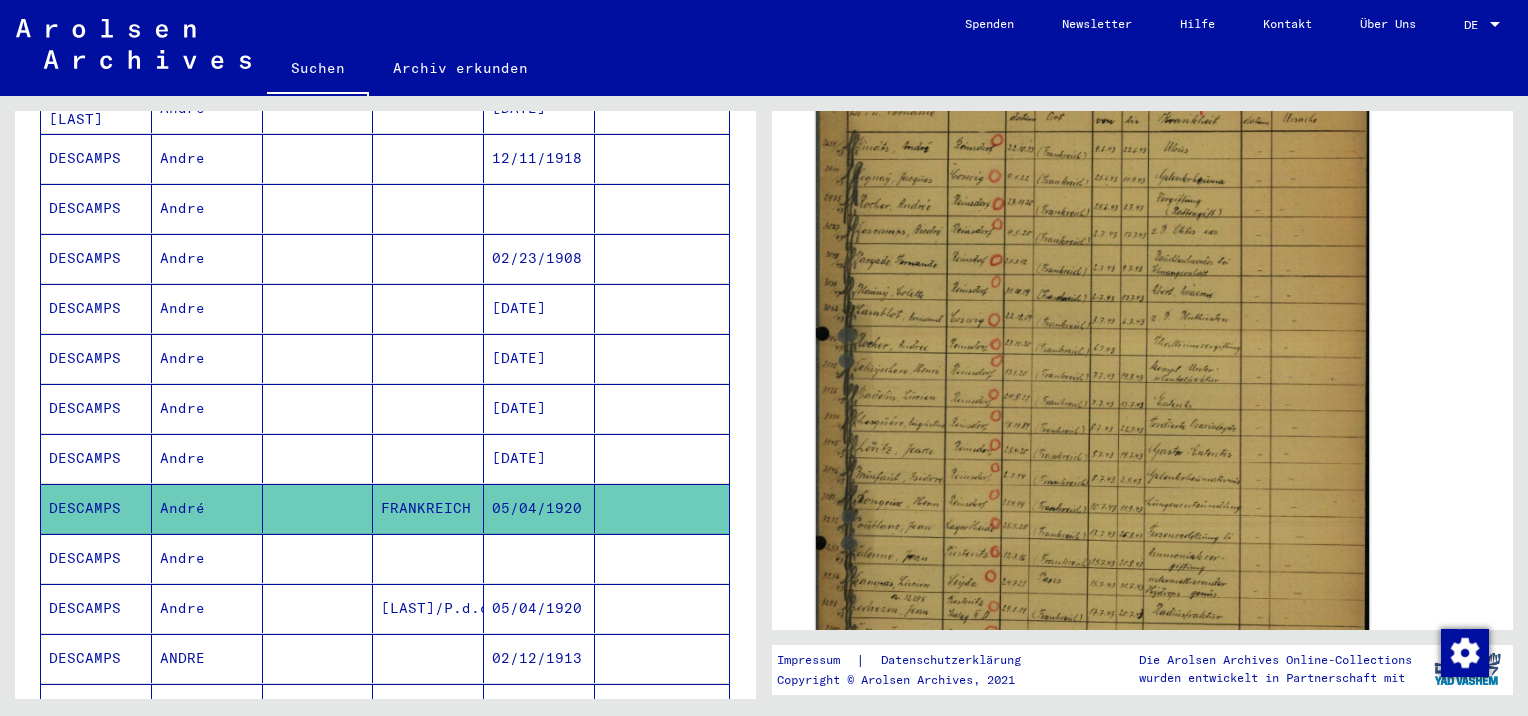 click 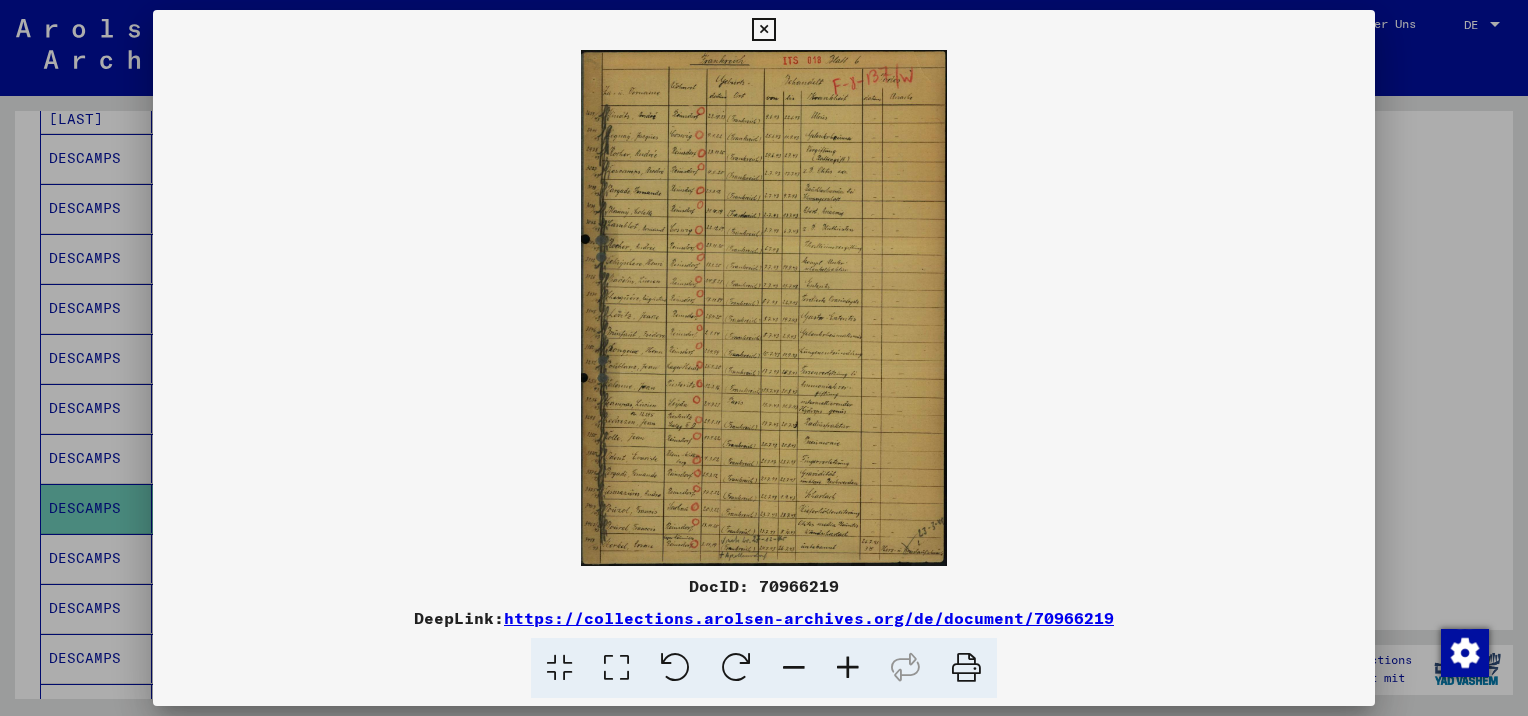 click at bounding box center [848, 668] 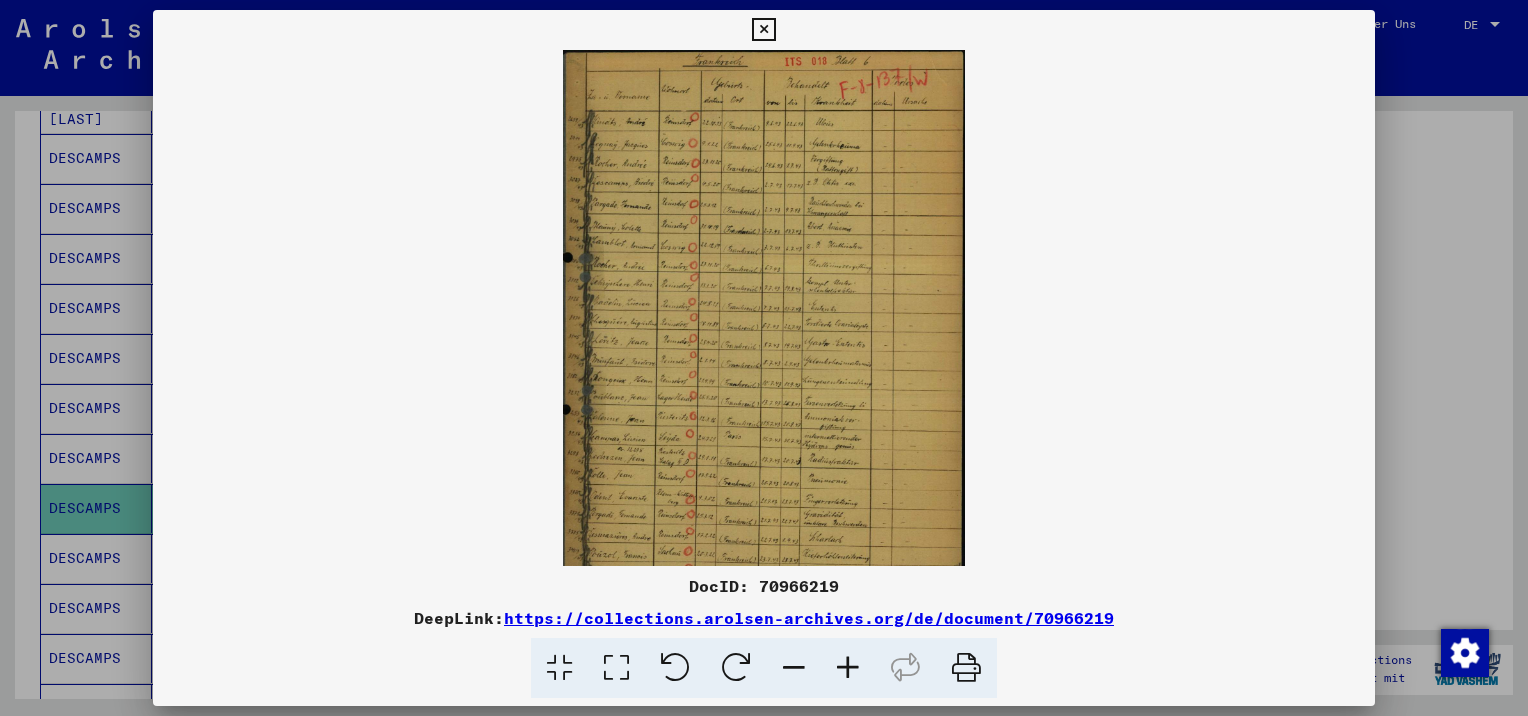 click at bounding box center (848, 668) 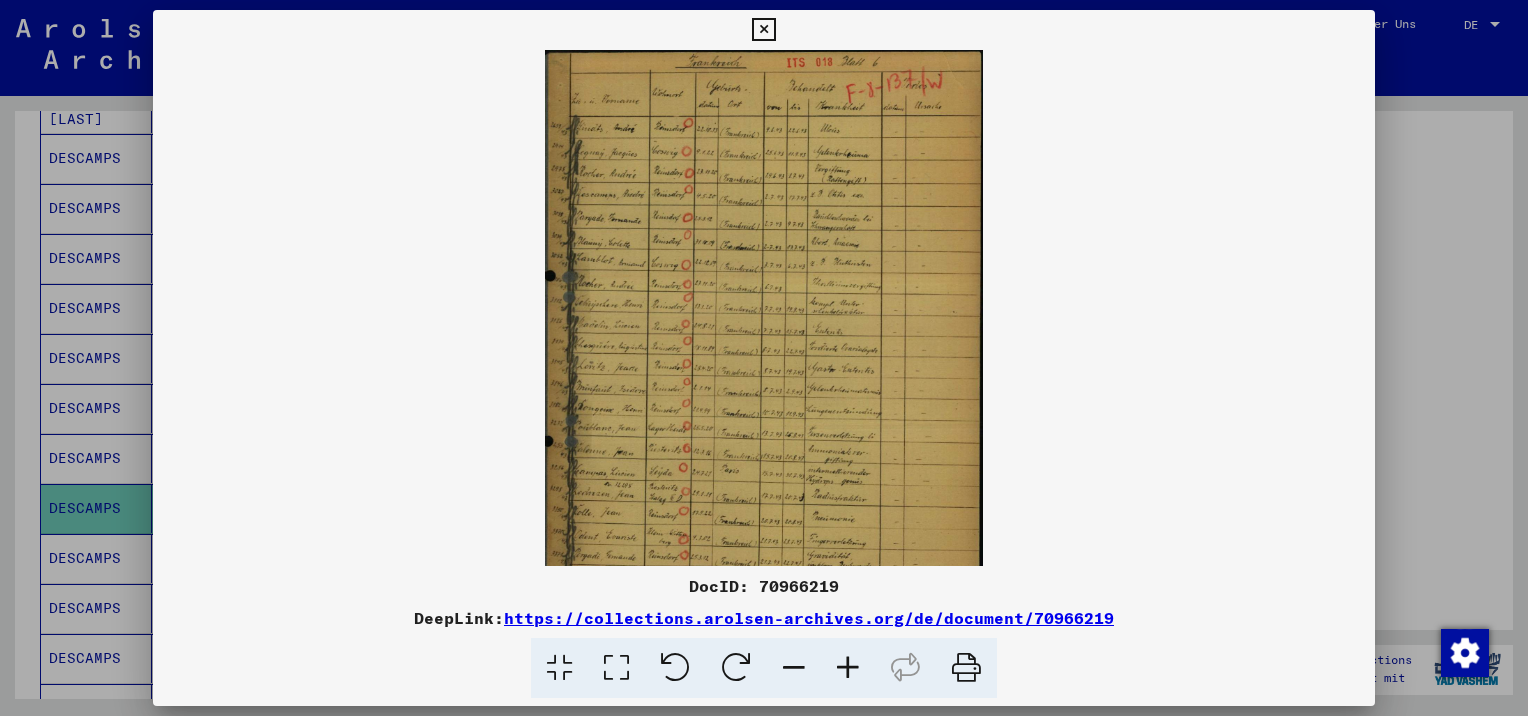 click at bounding box center (848, 668) 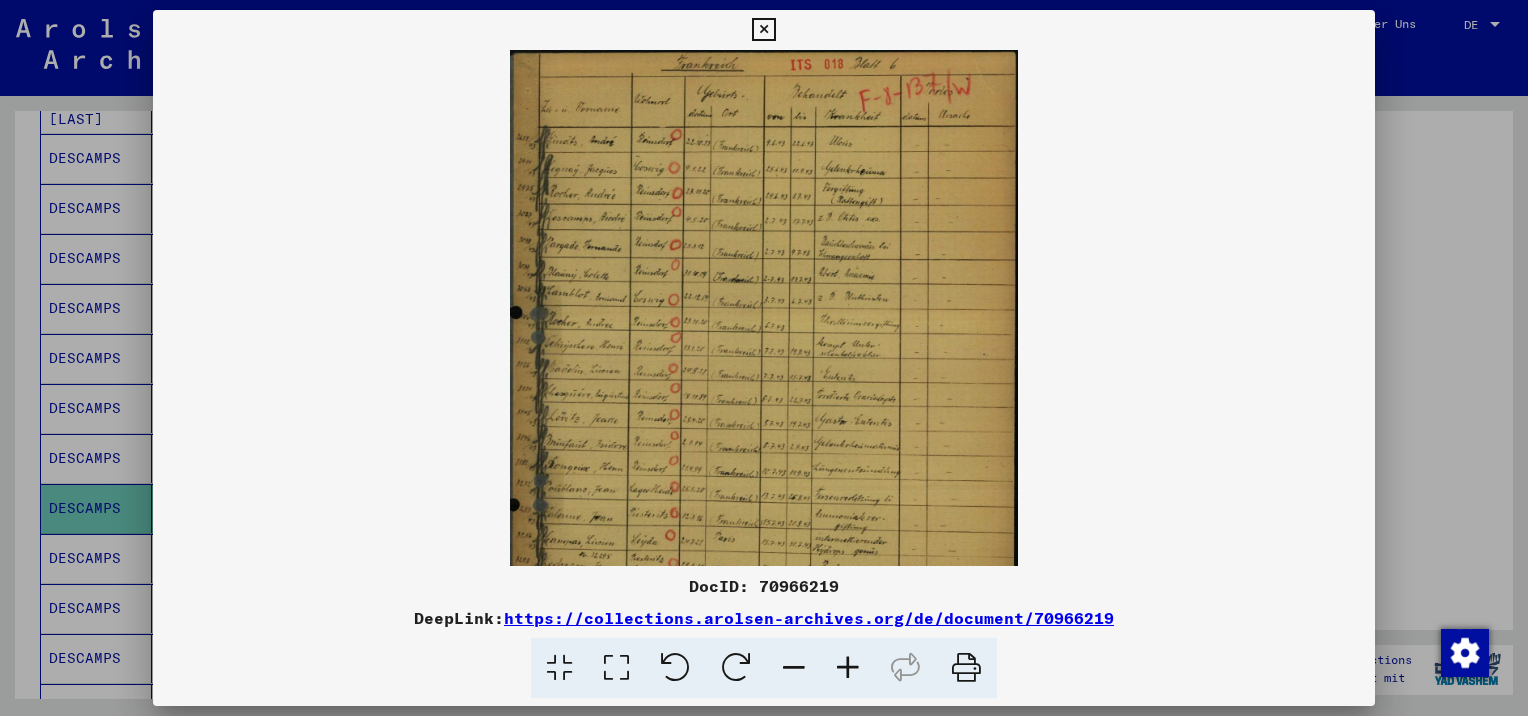 click at bounding box center (848, 668) 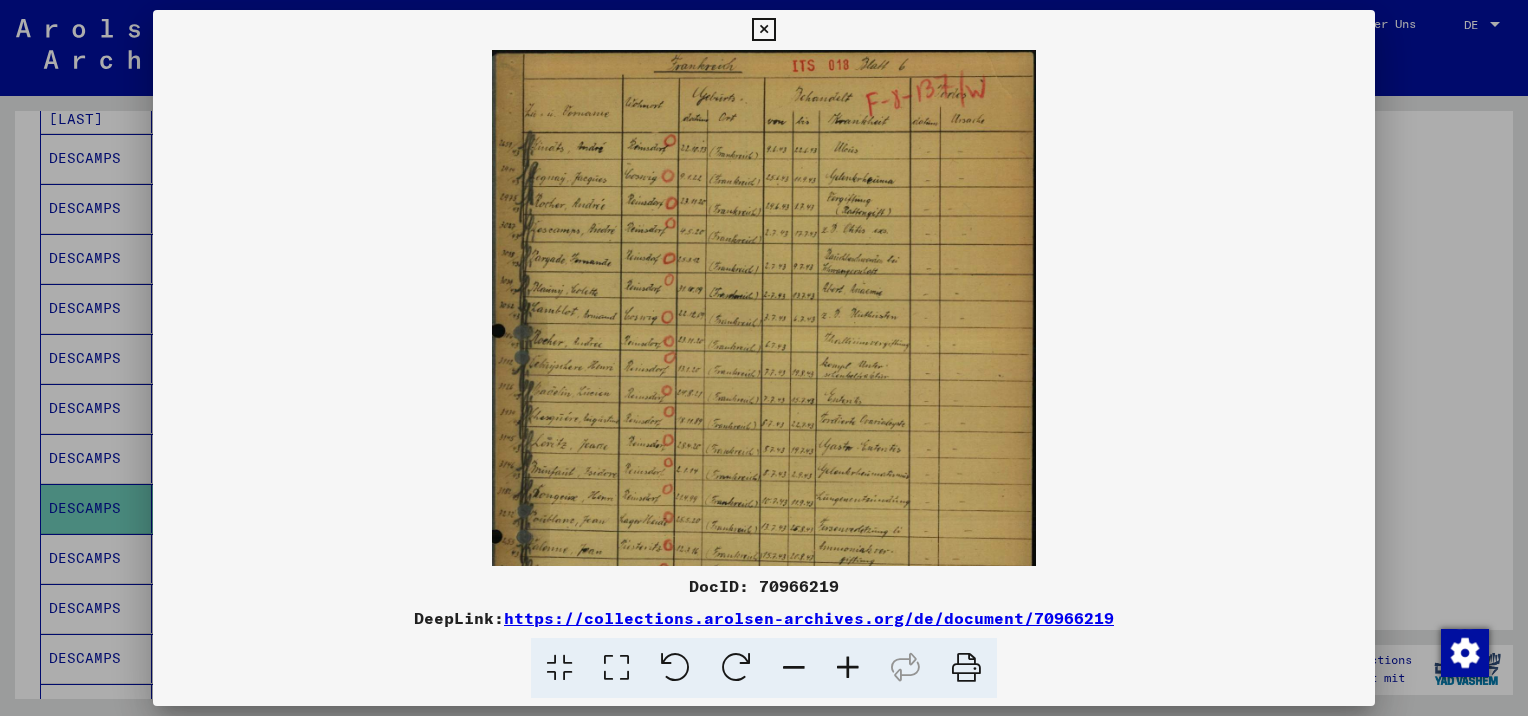 click at bounding box center [848, 668] 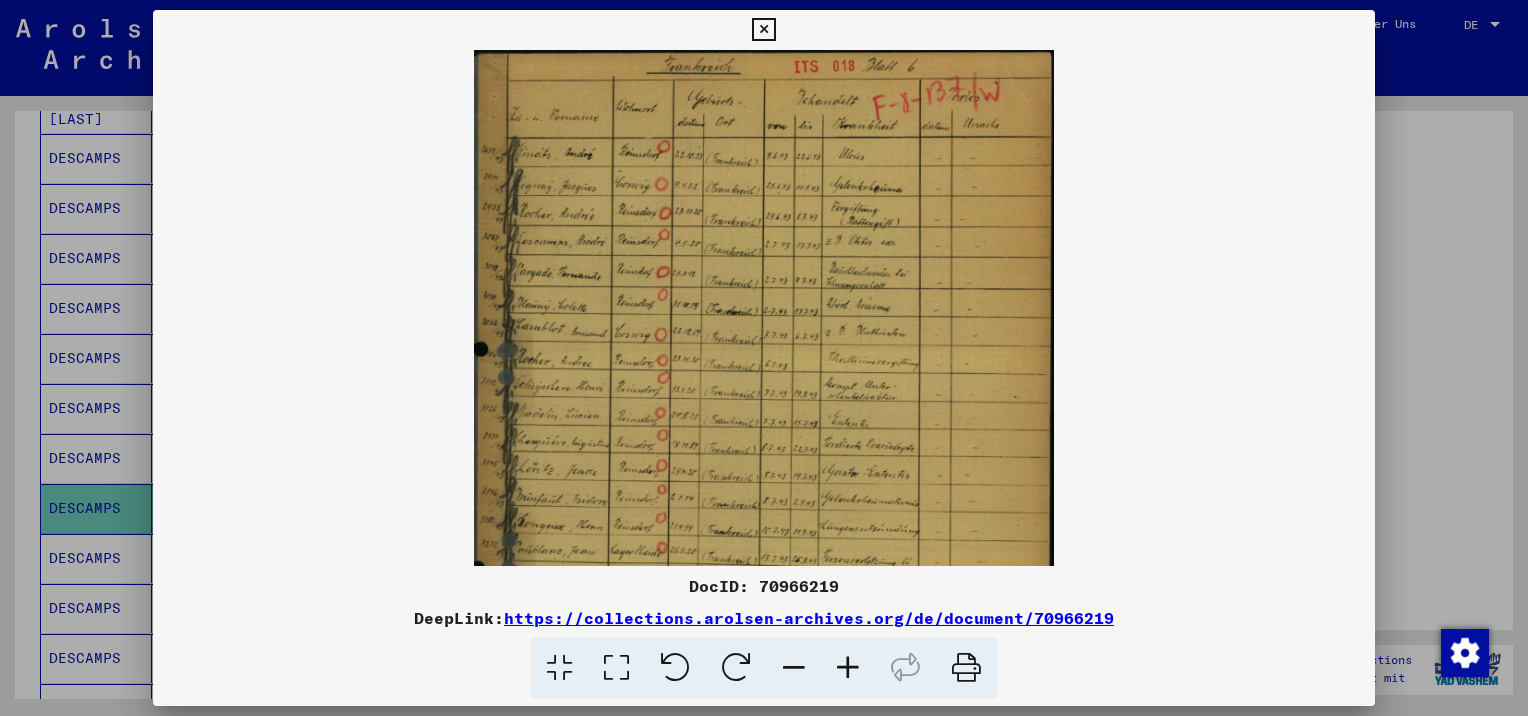 click at bounding box center (848, 668) 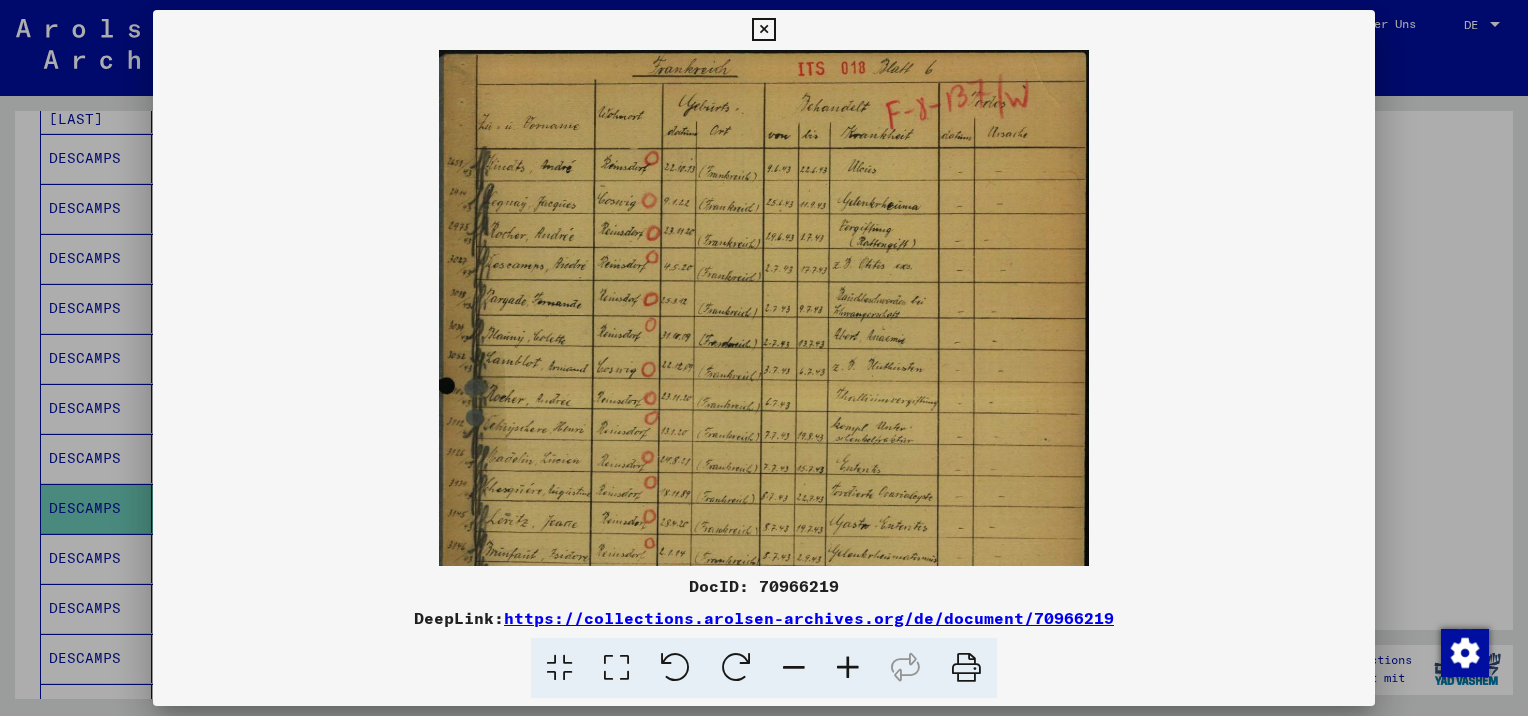 click at bounding box center (848, 668) 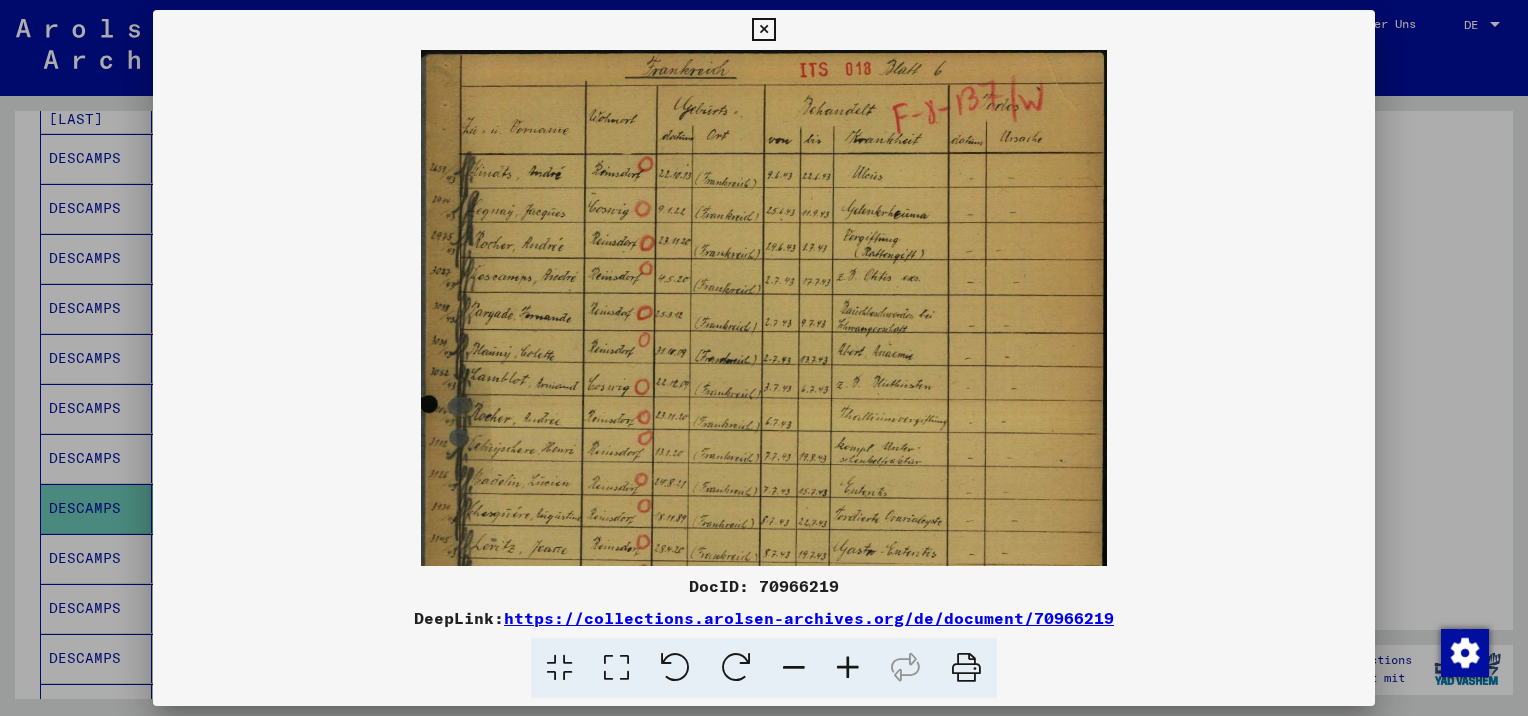 click at bounding box center [848, 668] 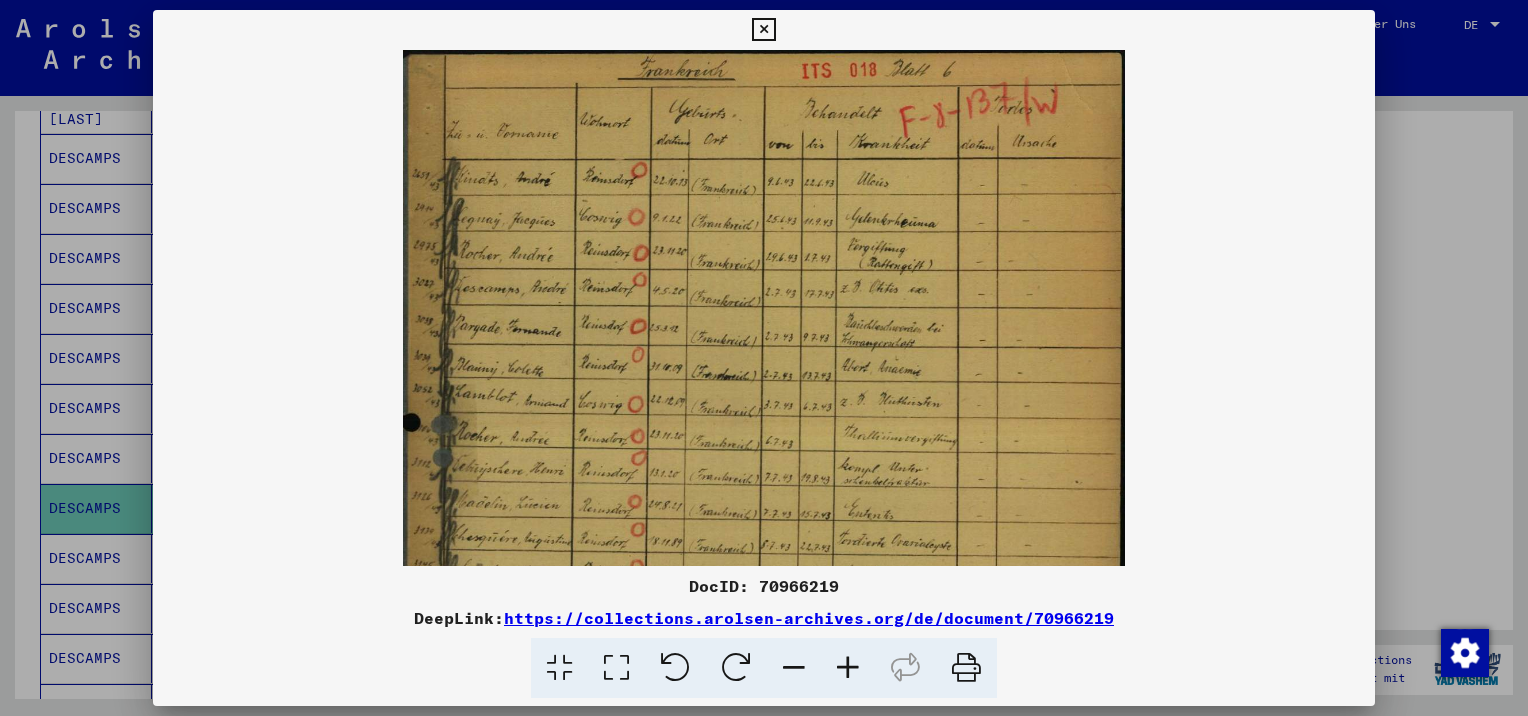 click at bounding box center (848, 668) 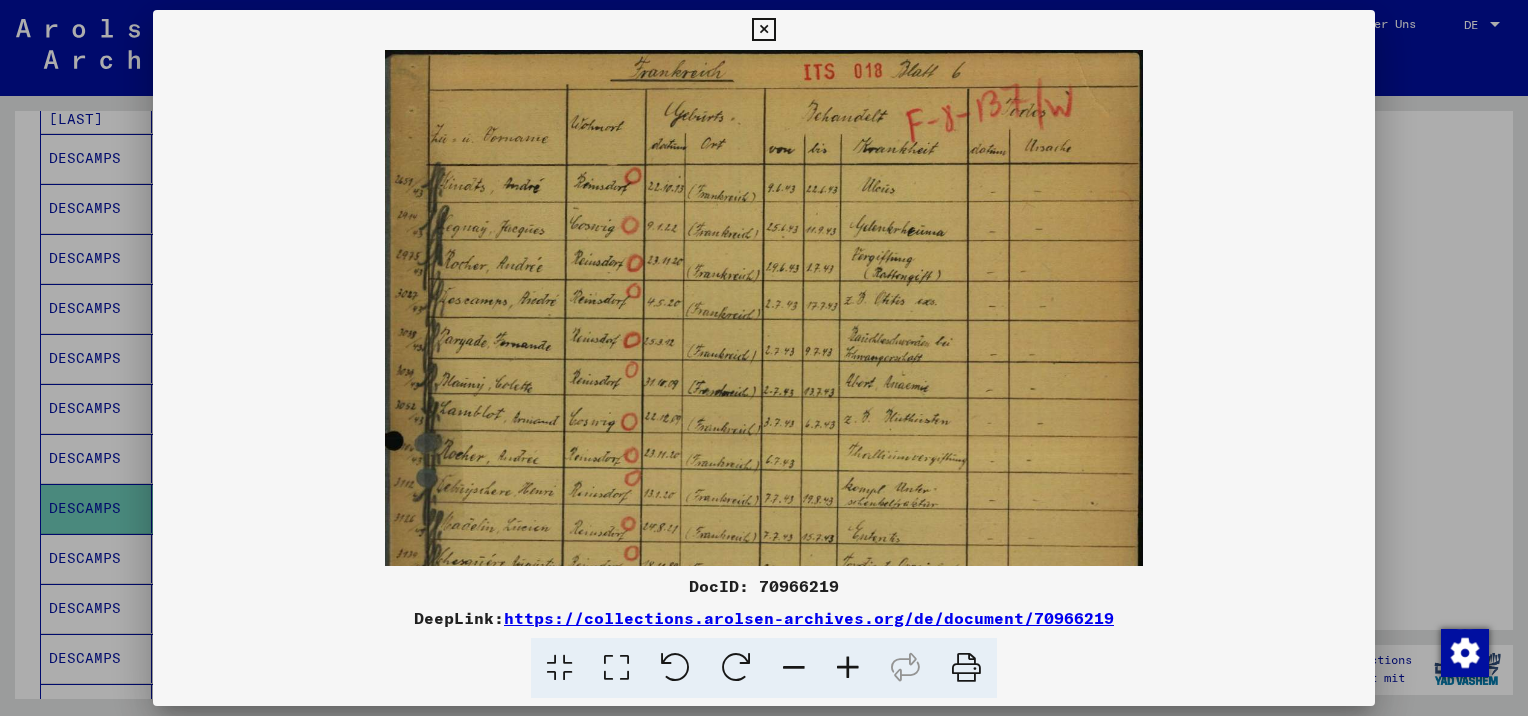 click at bounding box center (848, 668) 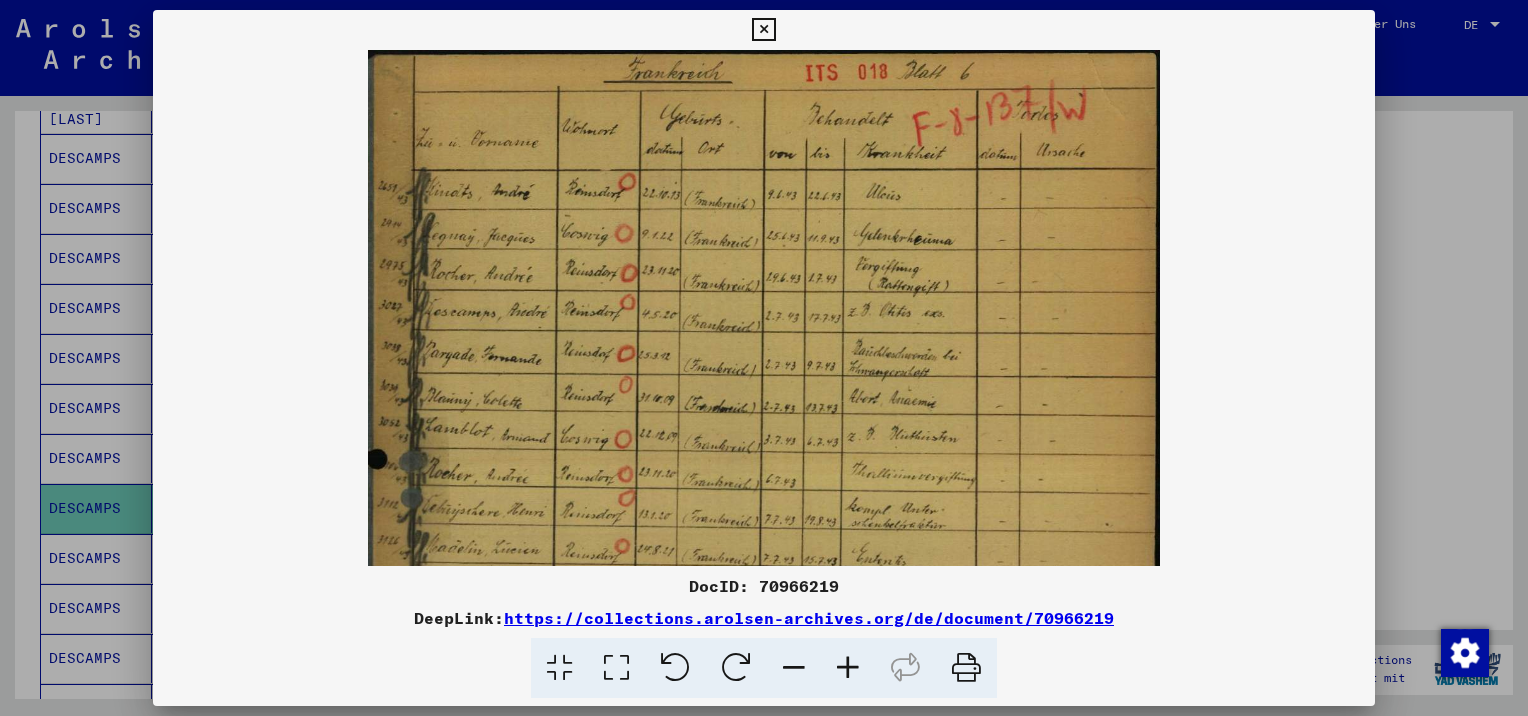 click at bounding box center (848, 668) 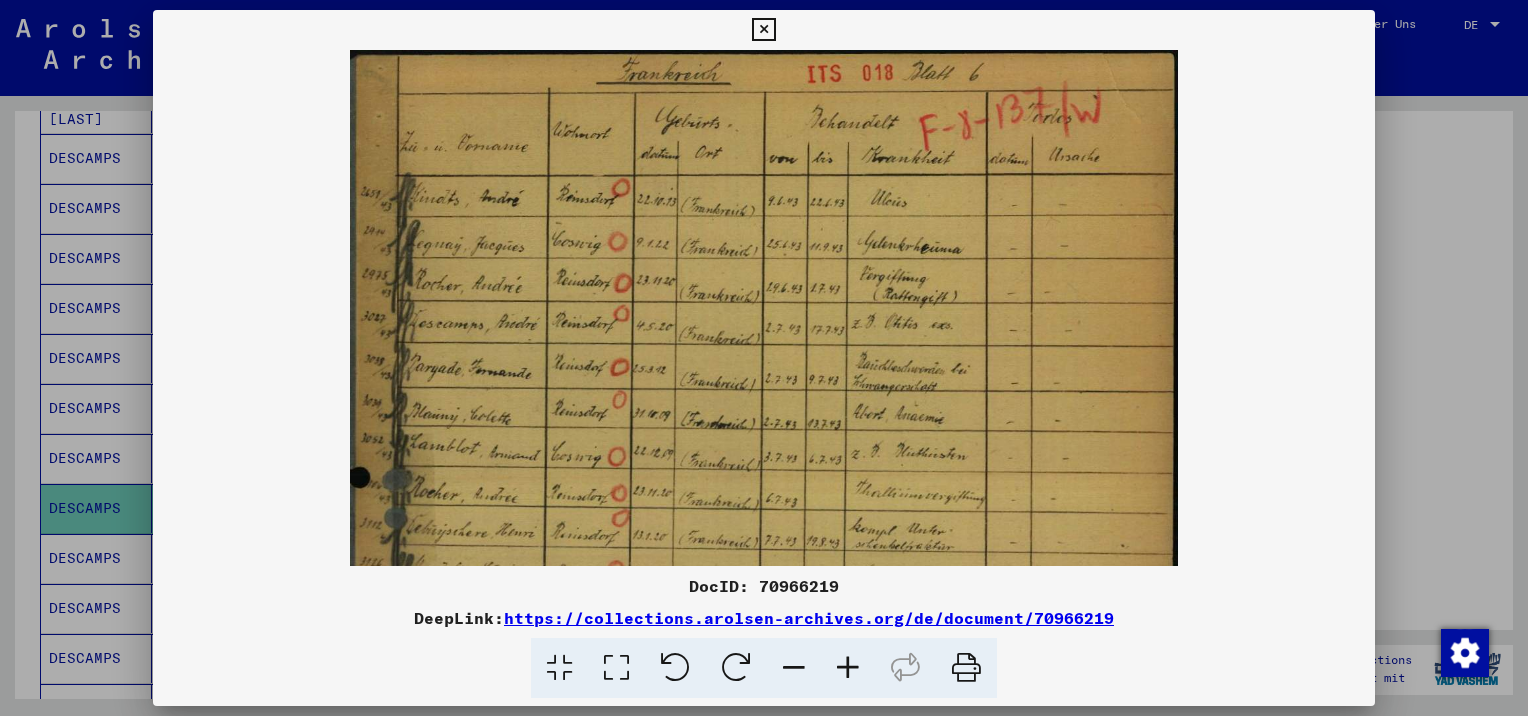 click at bounding box center [848, 668] 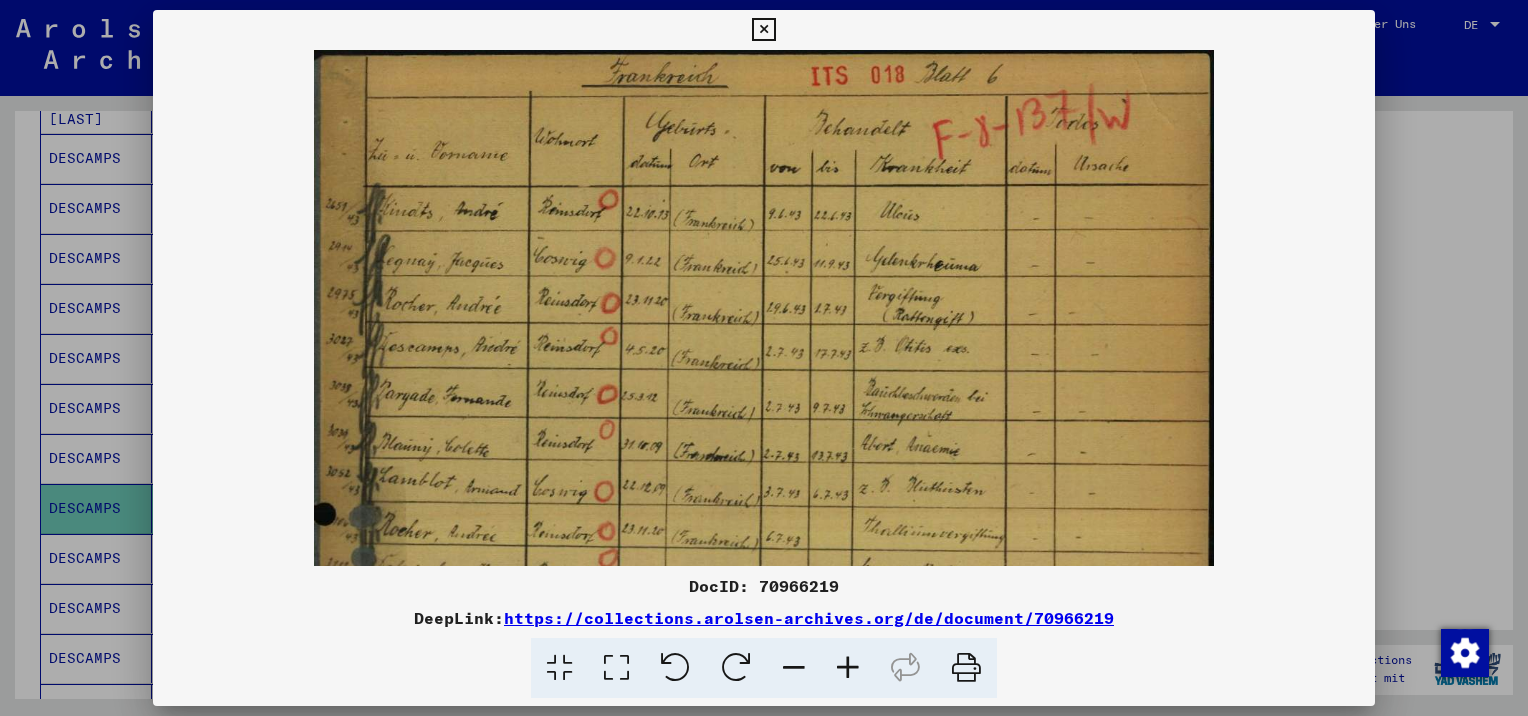 click at bounding box center (848, 668) 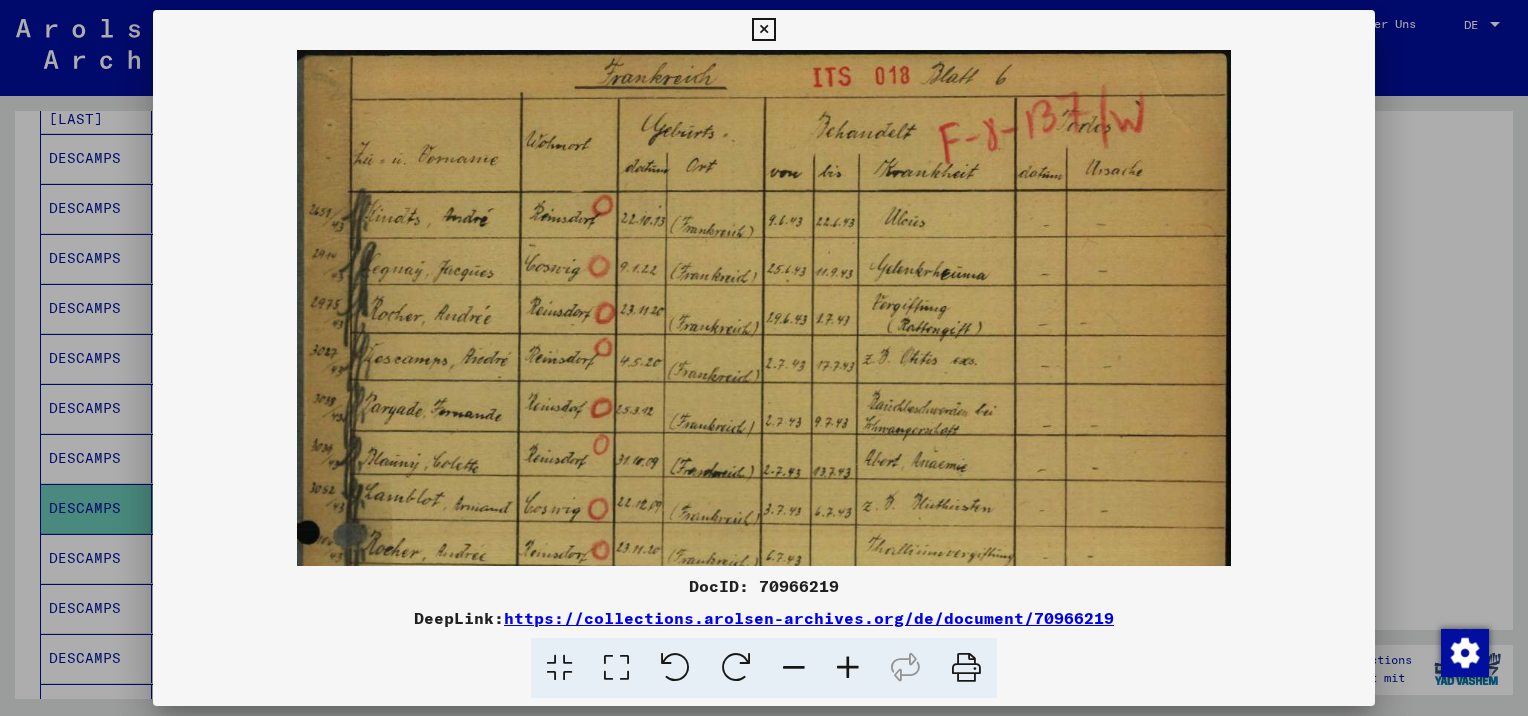 click at bounding box center [848, 668] 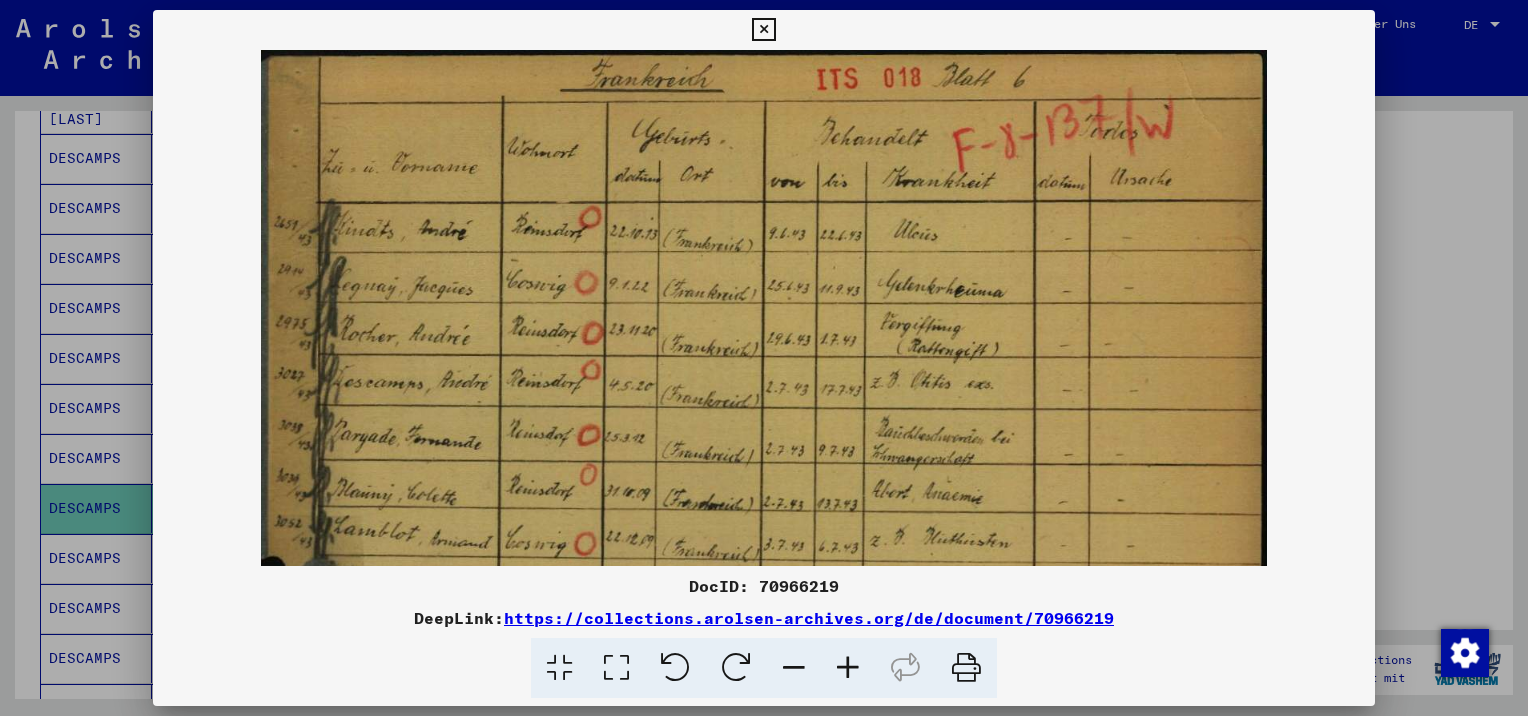 click at bounding box center [848, 668] 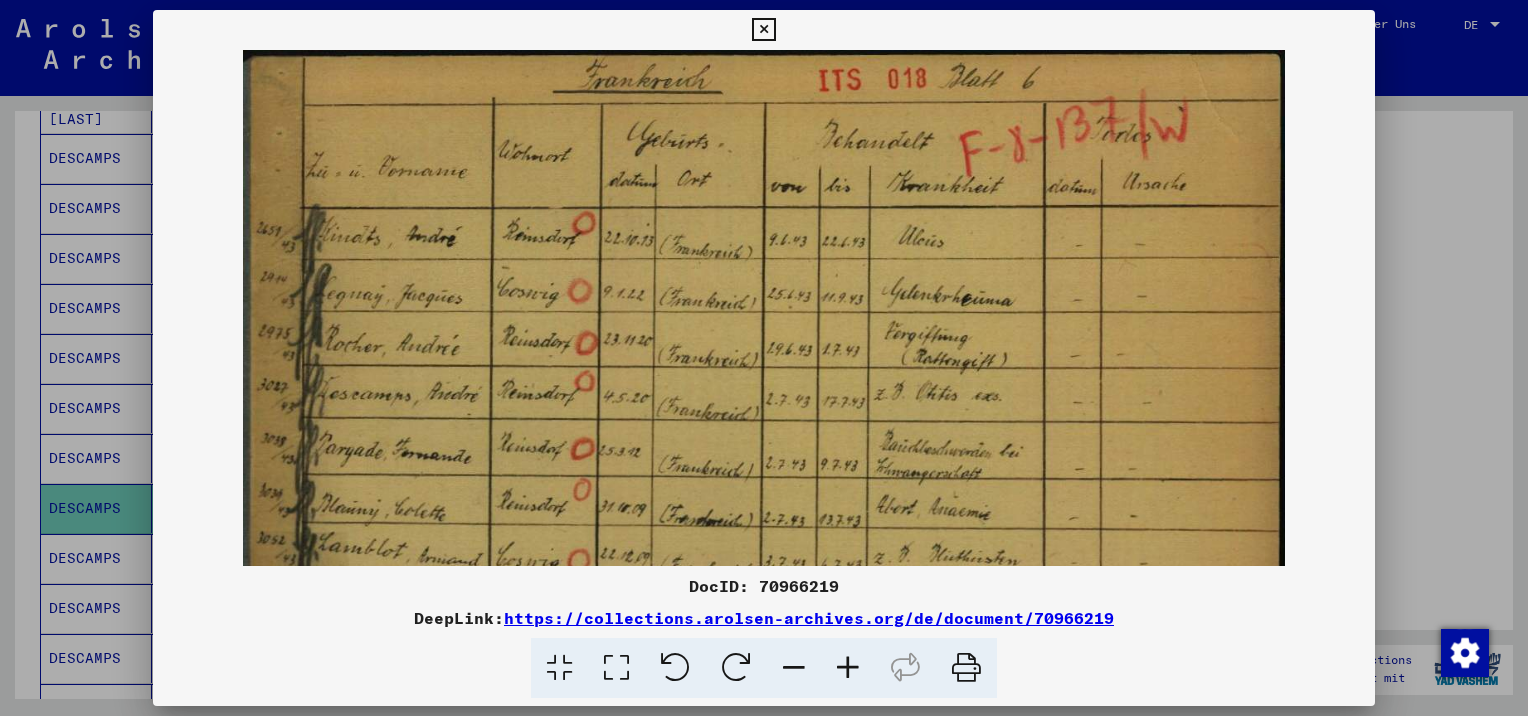 click at bounding box center [763, 783] 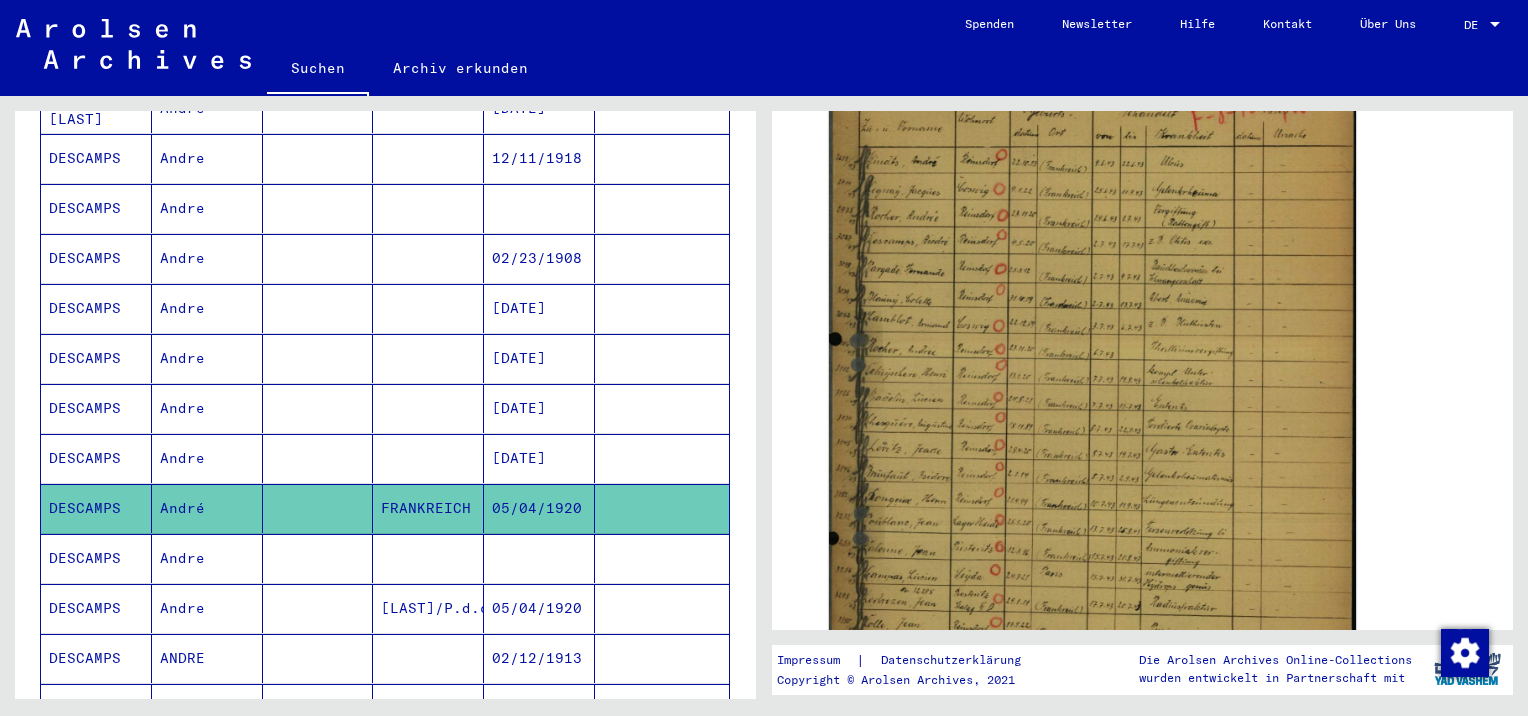 click on "DESCAMPS" at bounding box center [96, 658] 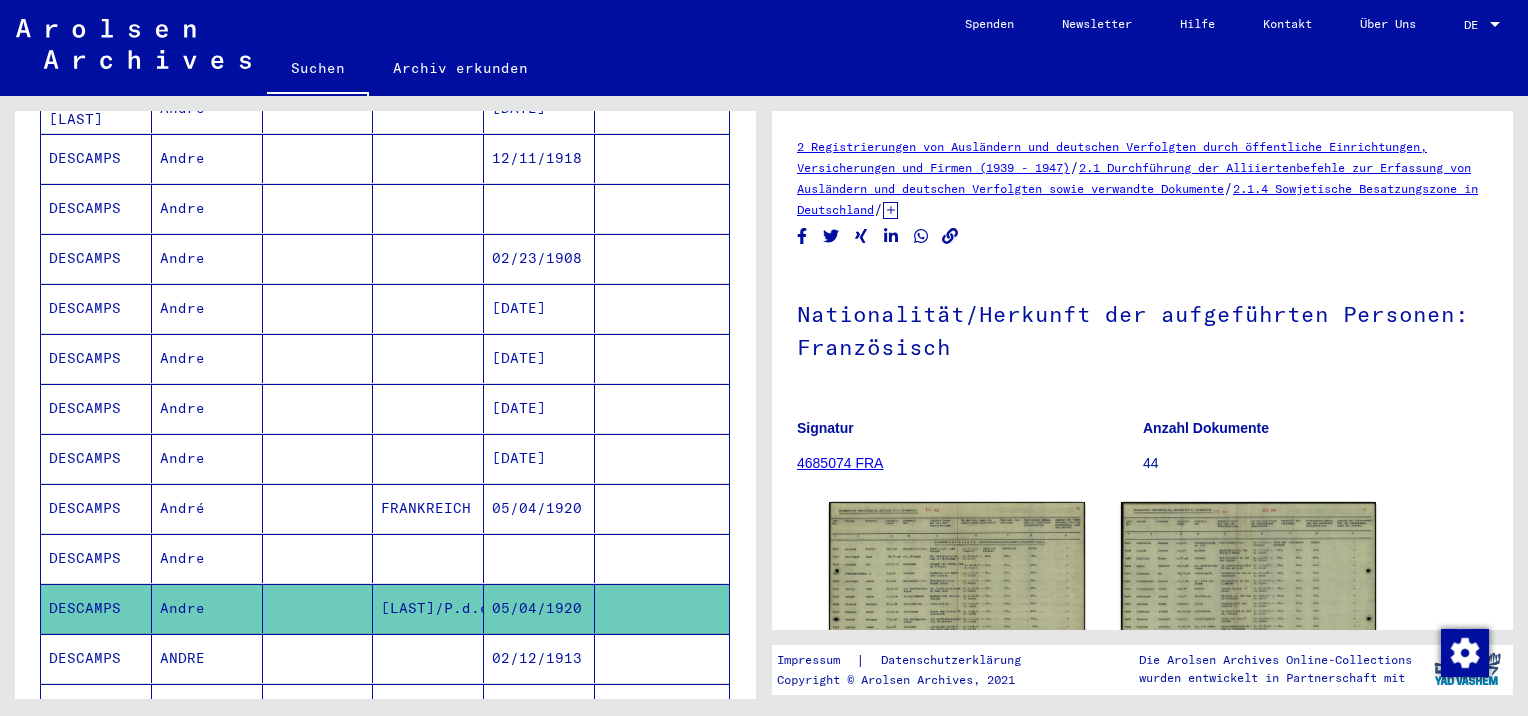 scroll, scrollTop: 0, scrollLeft: 0, axis: both 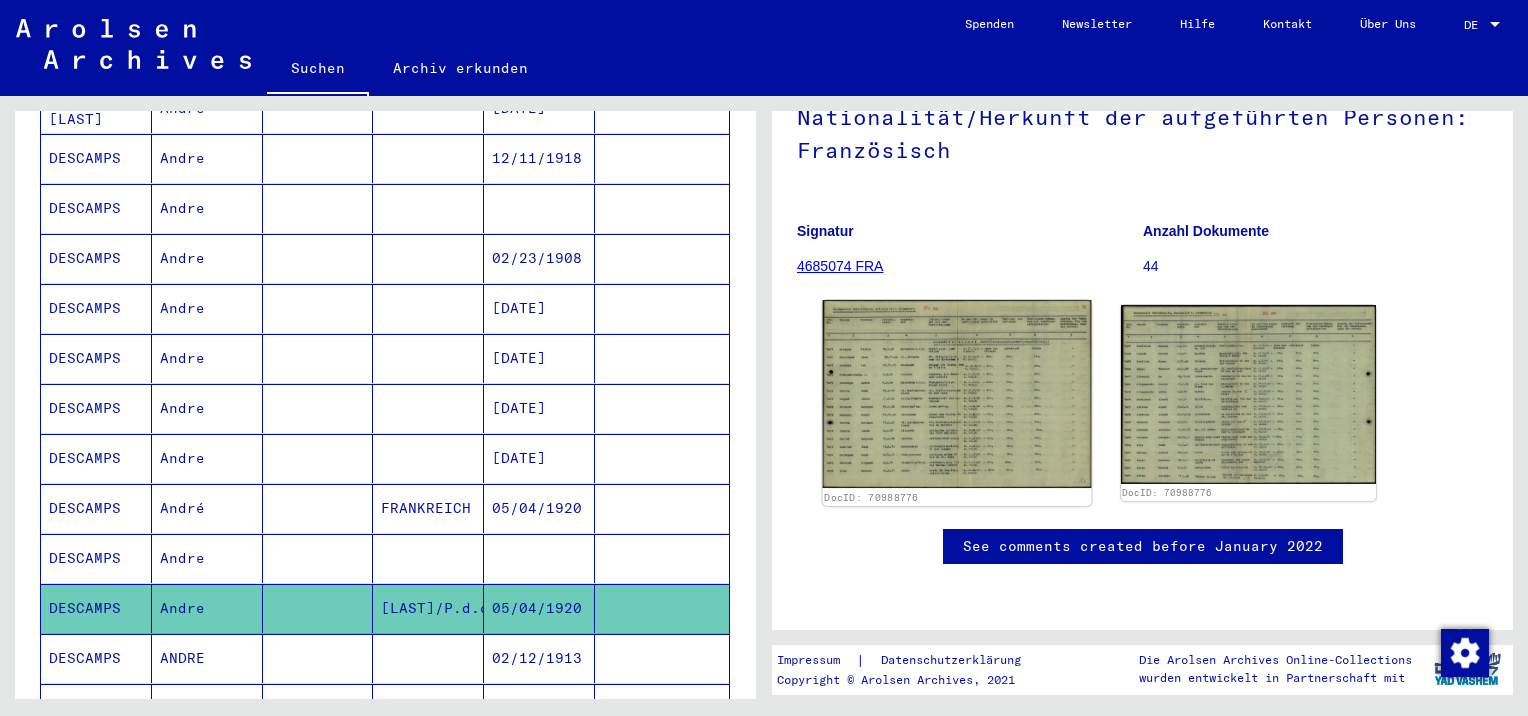 click 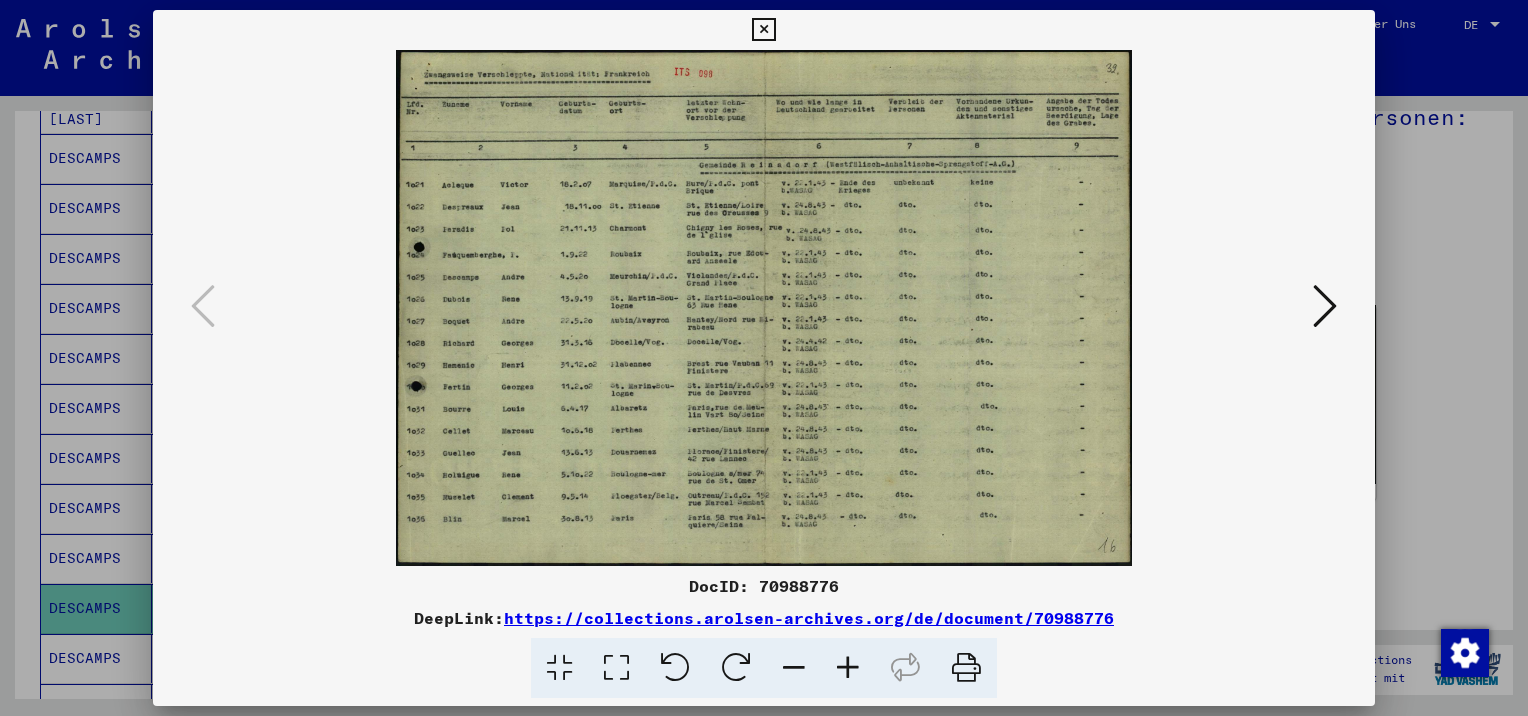 click at bounding box center (559, 668) 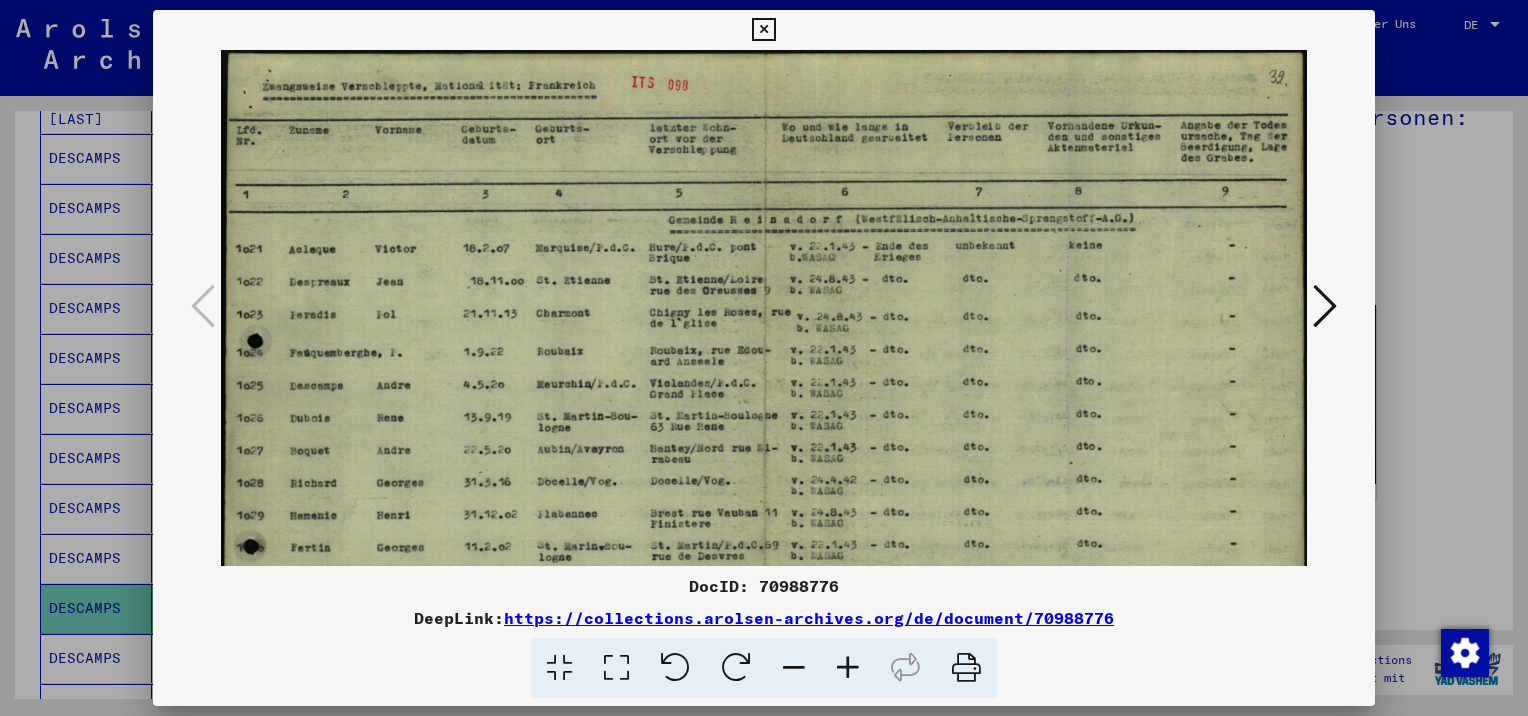 click at bounding box center (848, 668) 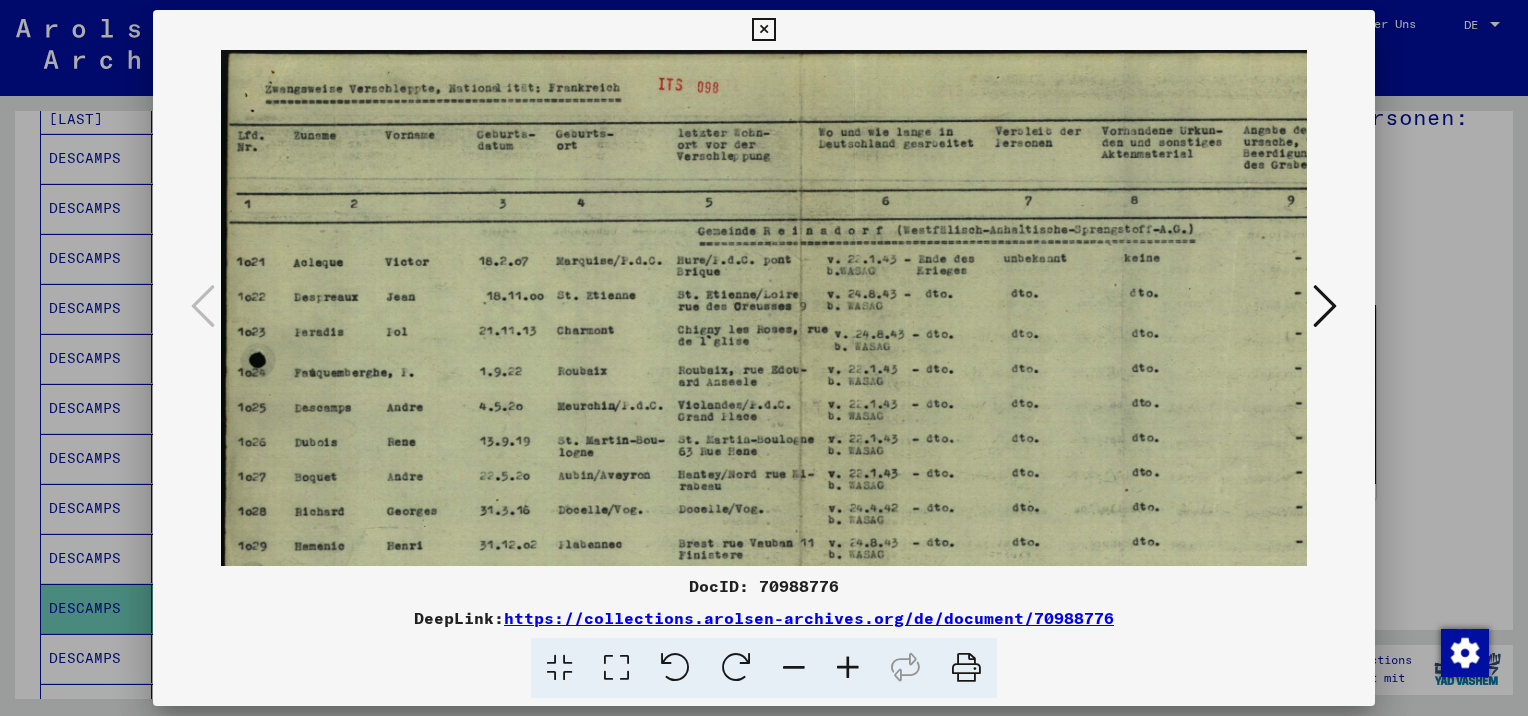 click at bounding box center [848, 668] 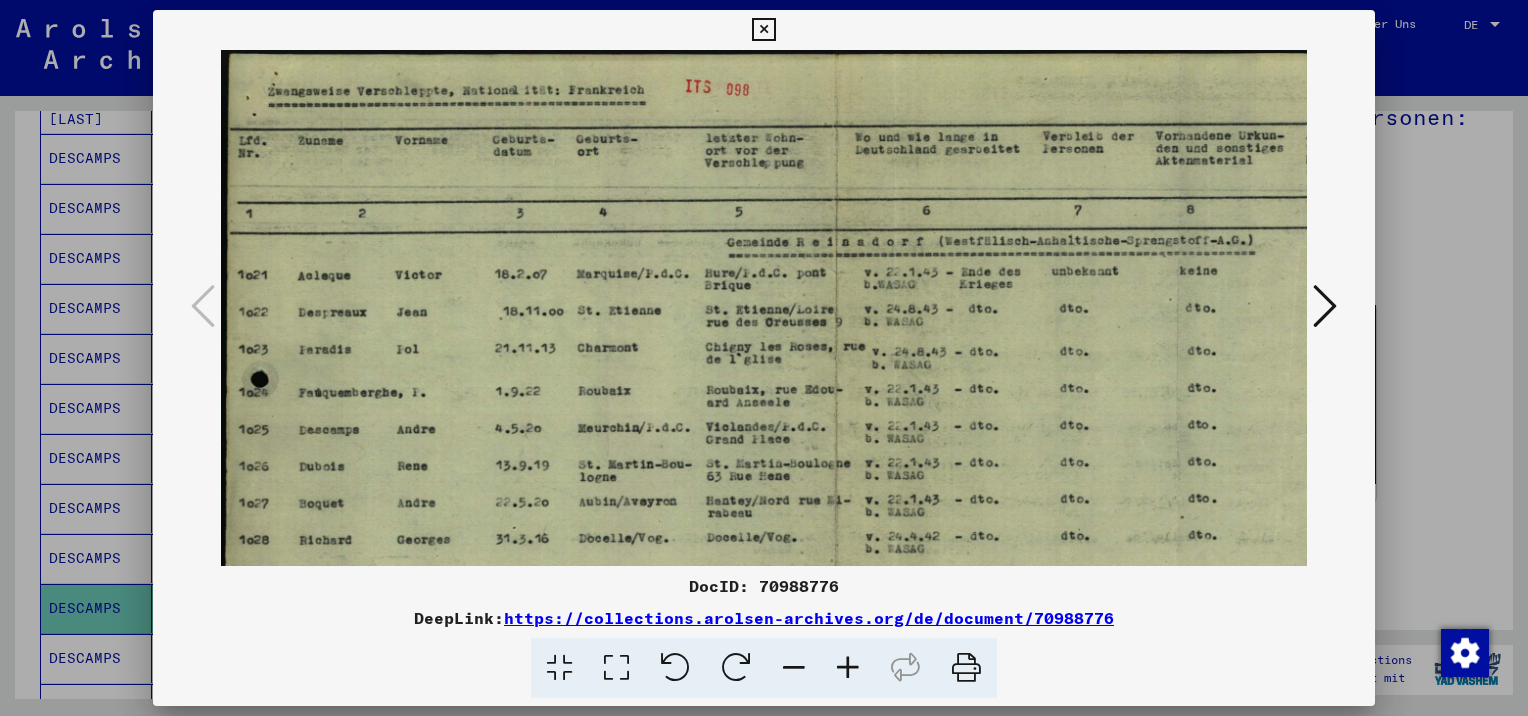 click at bounding box center [848, 668] 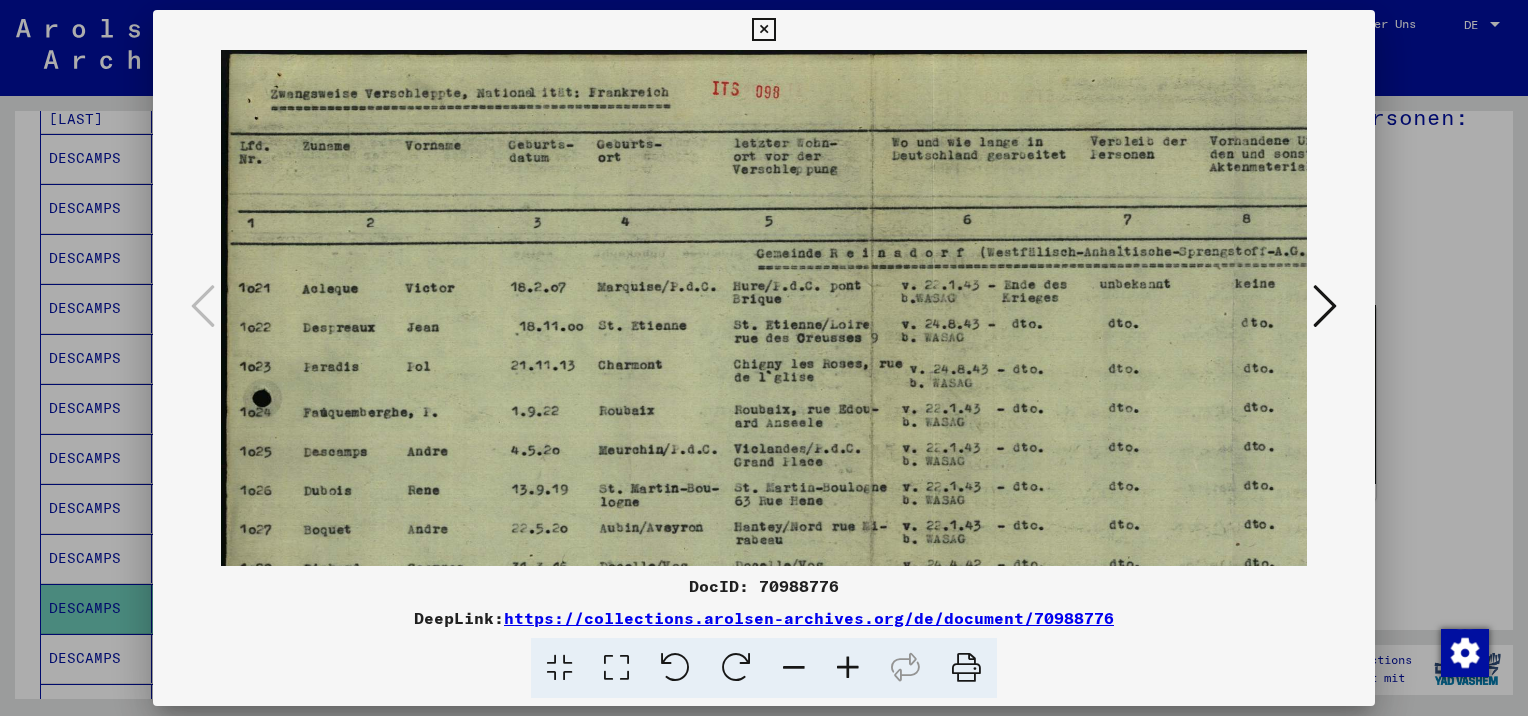 click at bounding box center [848, 668] 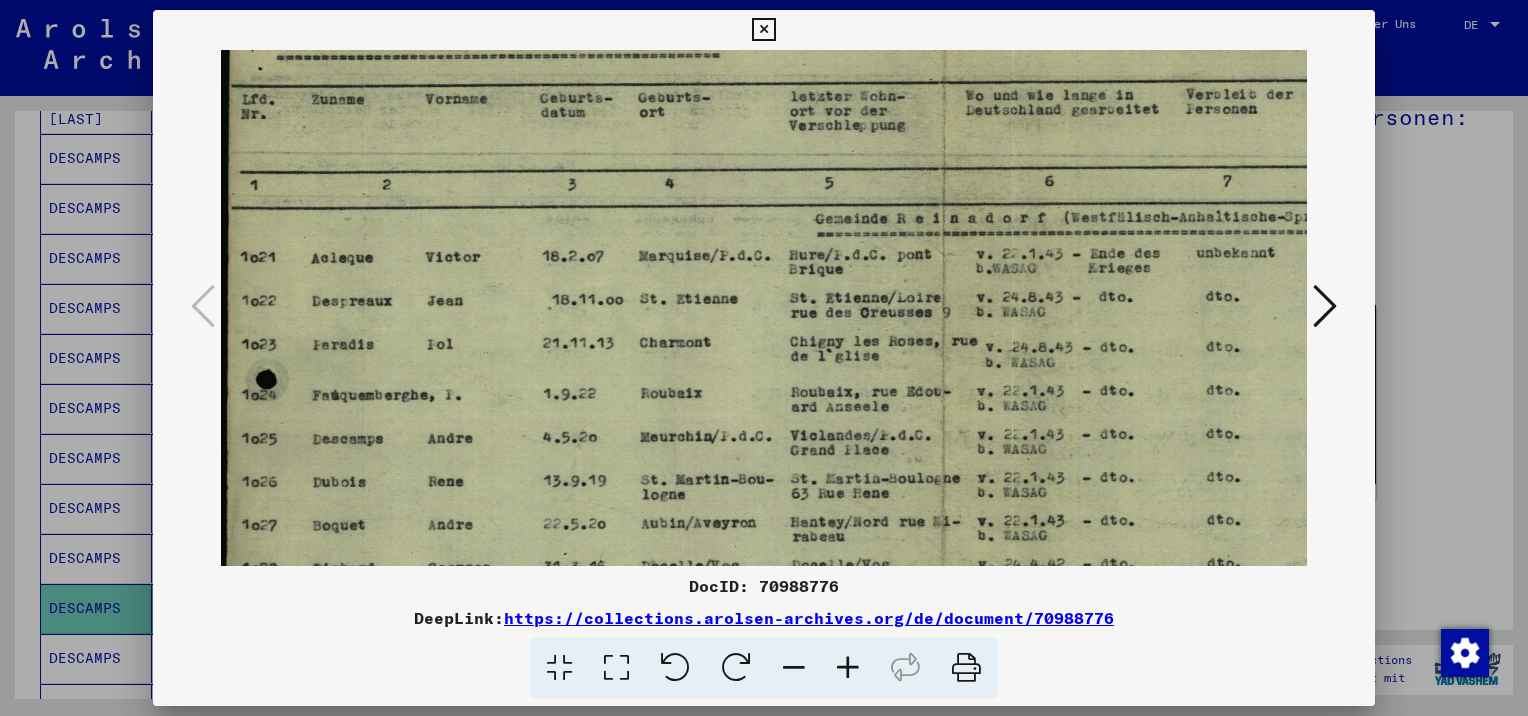 scroll, scrollTop: 55, scrollLeft: 0, axis: vertical 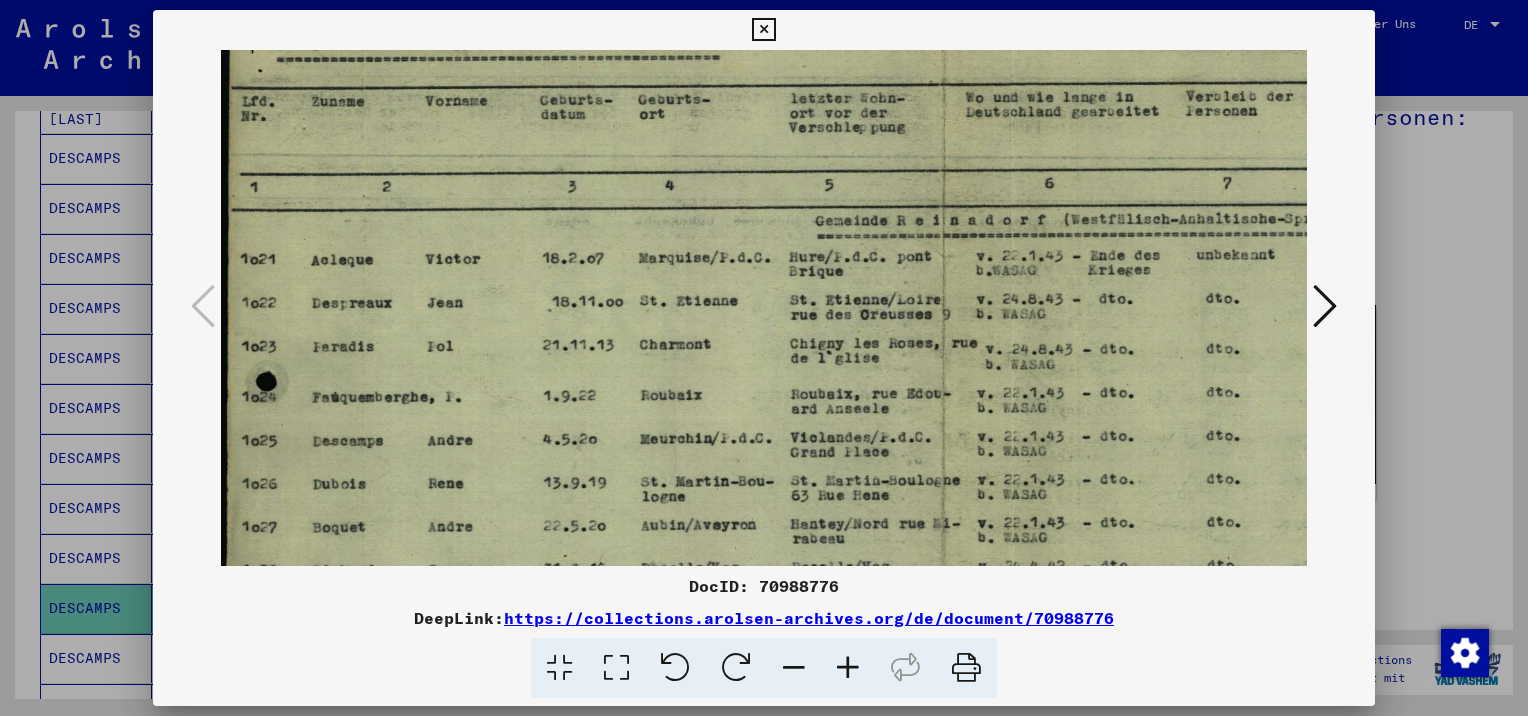 drag, startPoint x: 559, startPoint y: 392, endPoint x: 796, endPoint y: 339, distance: 242.85387 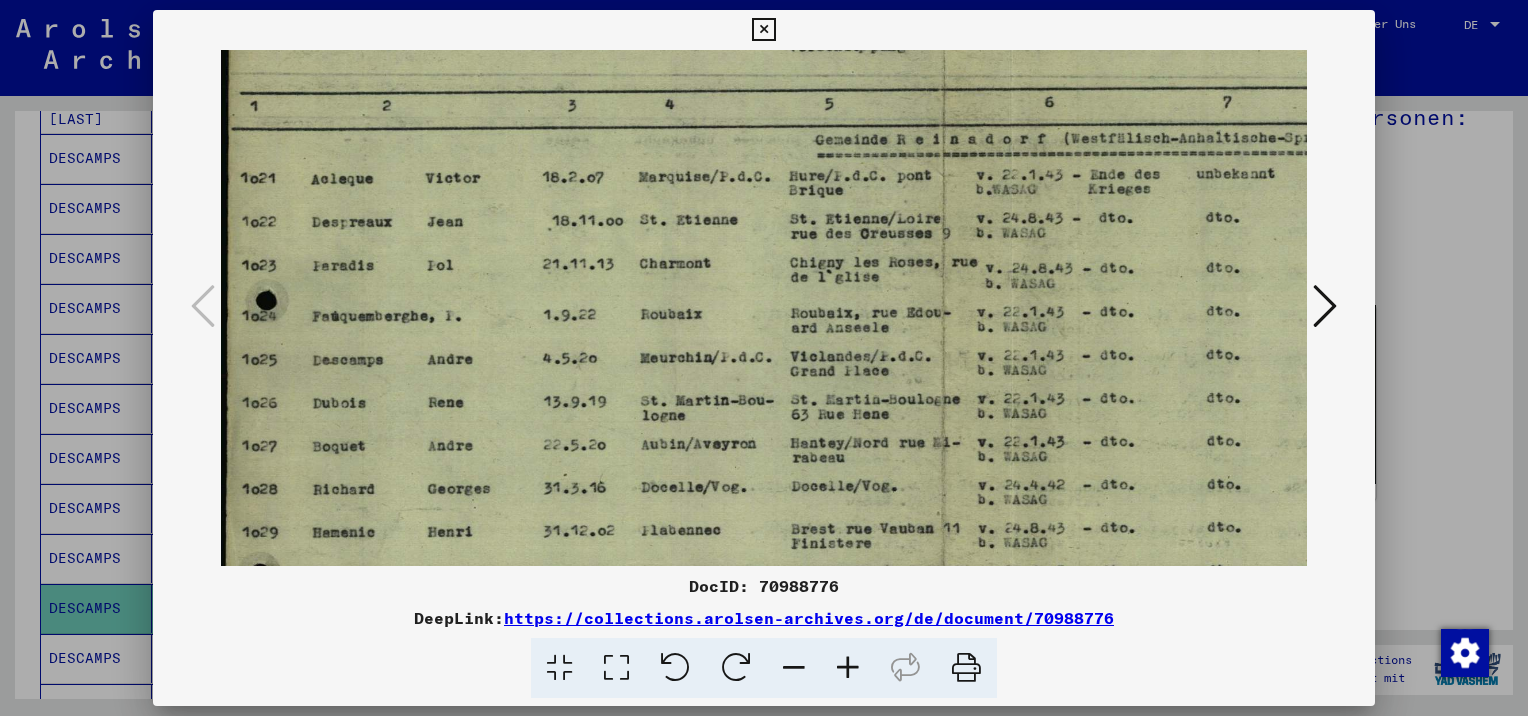 scroll, scrollTop: 137, scrollLeft: 0, axis: vertical 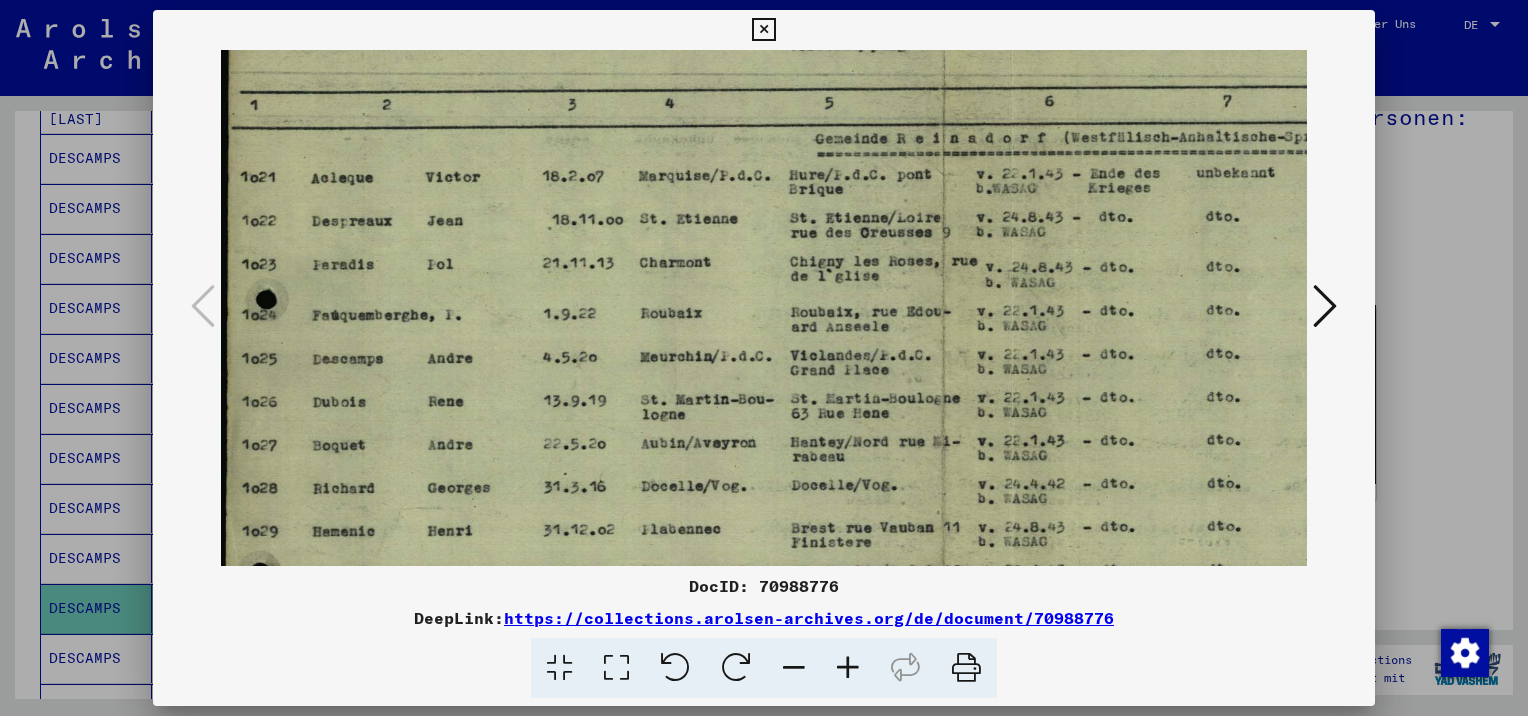 drag, startPoint x: 1210, startPoint y: 442, endPoint x: 1162, endPoint y: 363, distance: 92.43917 